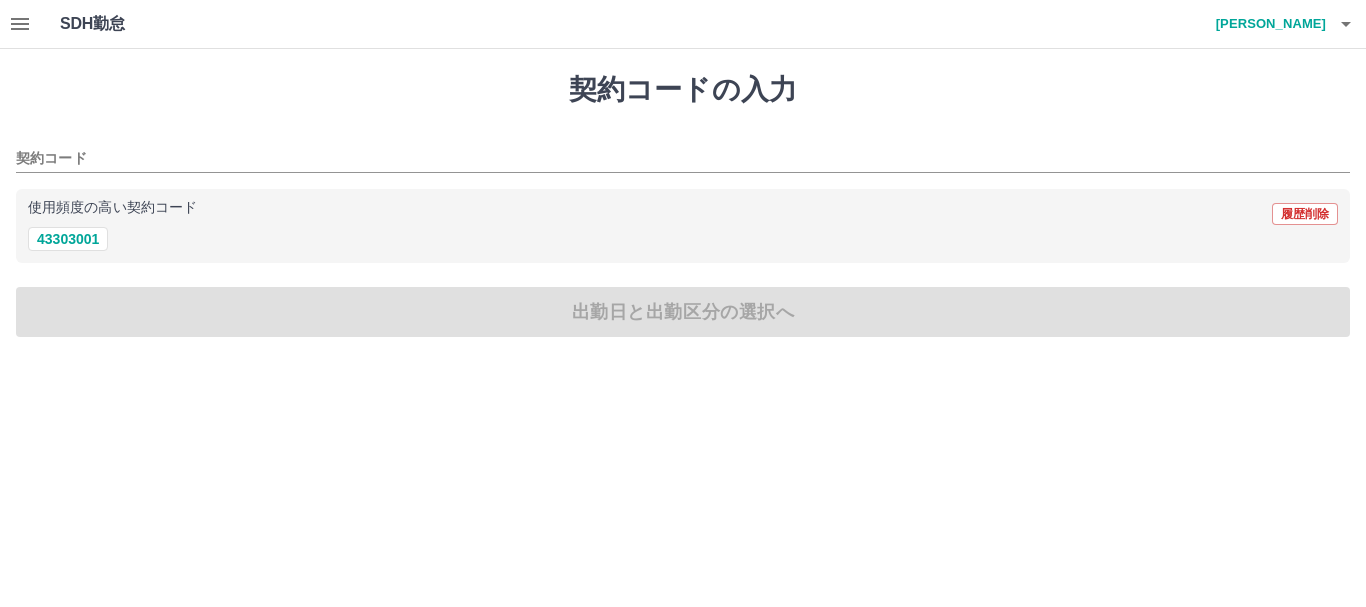 scroll, scrollTop: 0, scrollLeft: 0, axis: both 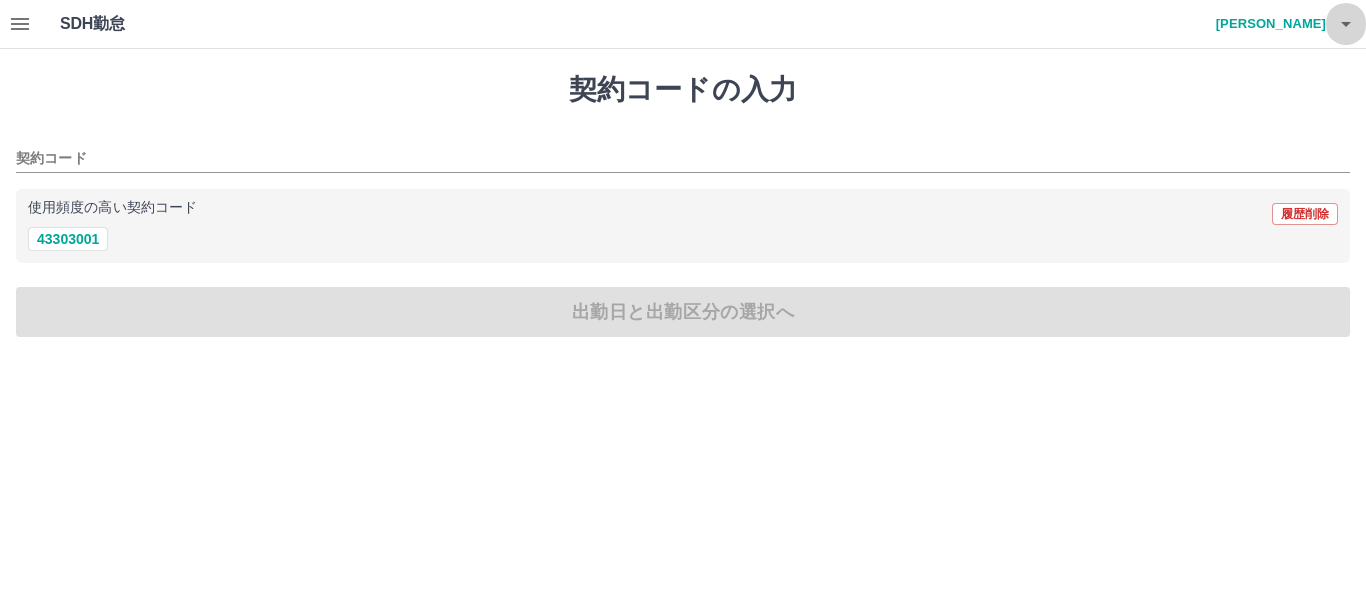 click 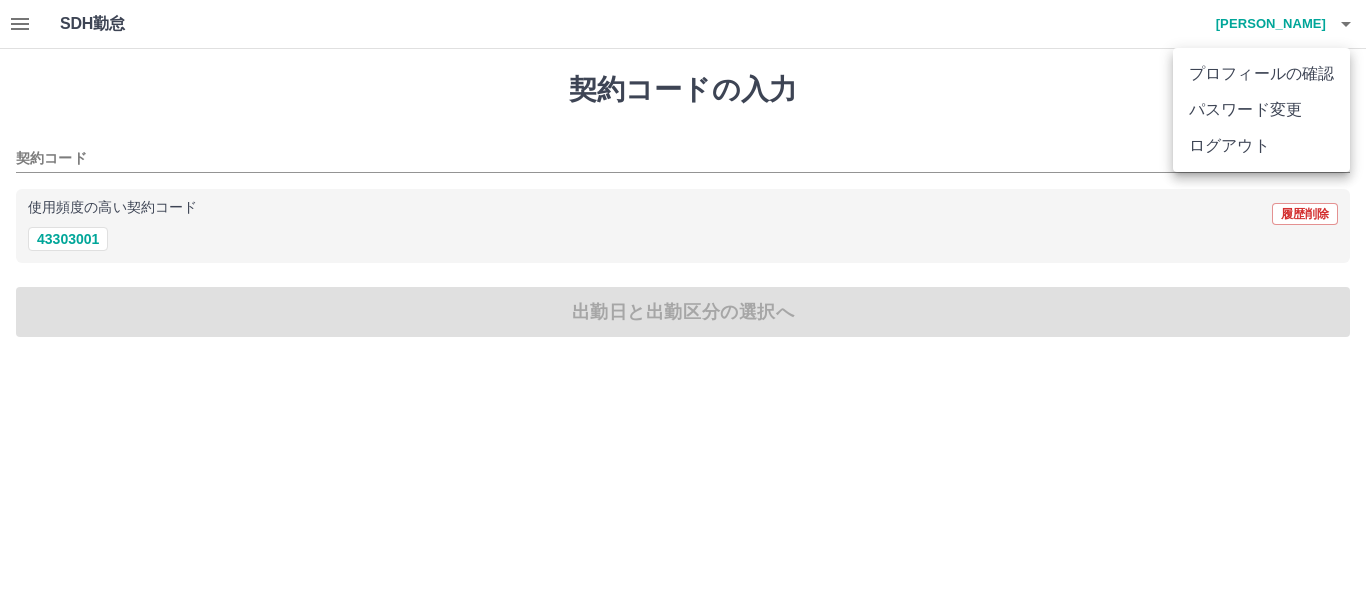 click on "ログアウト" at bounding box center (1261, 146) 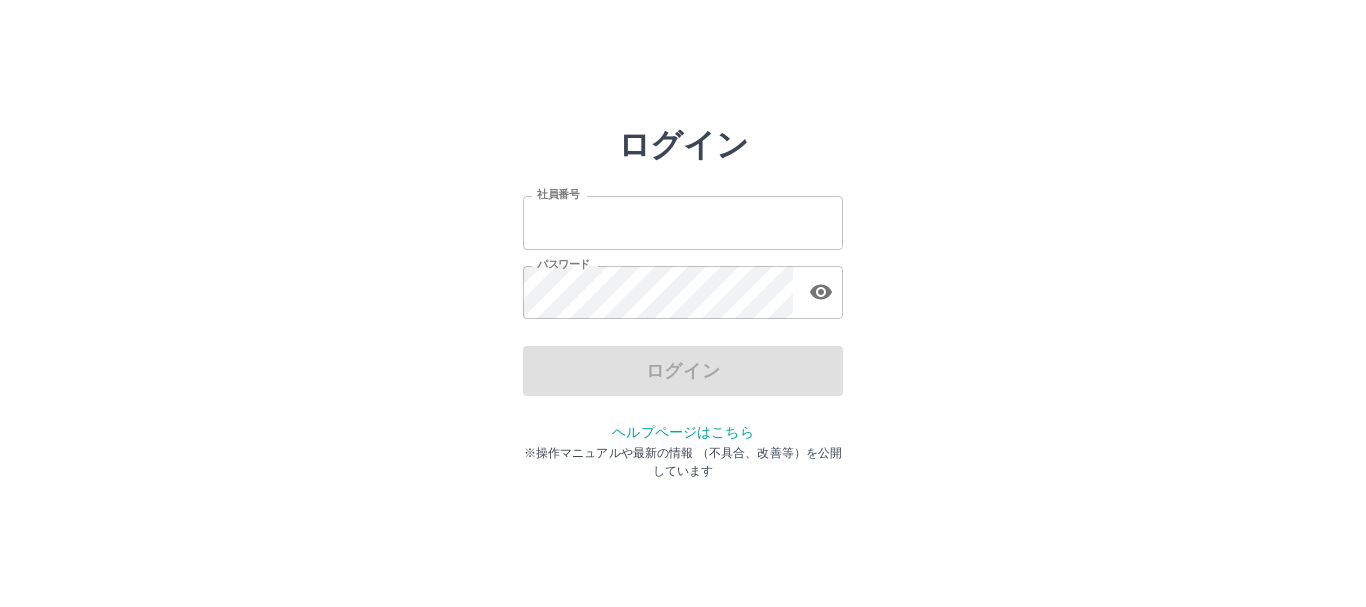 scroll, scrollTop: 0, scrollLeft: 0, axis: both 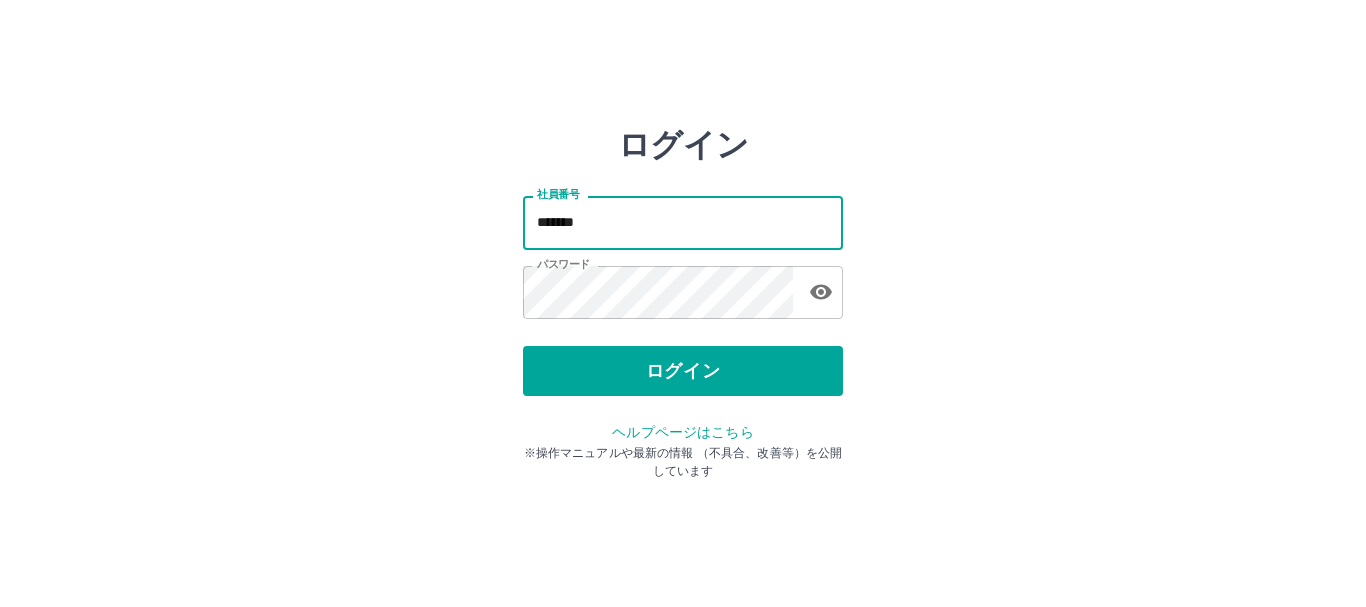 click on "*******" at bounding box center [683, 222] 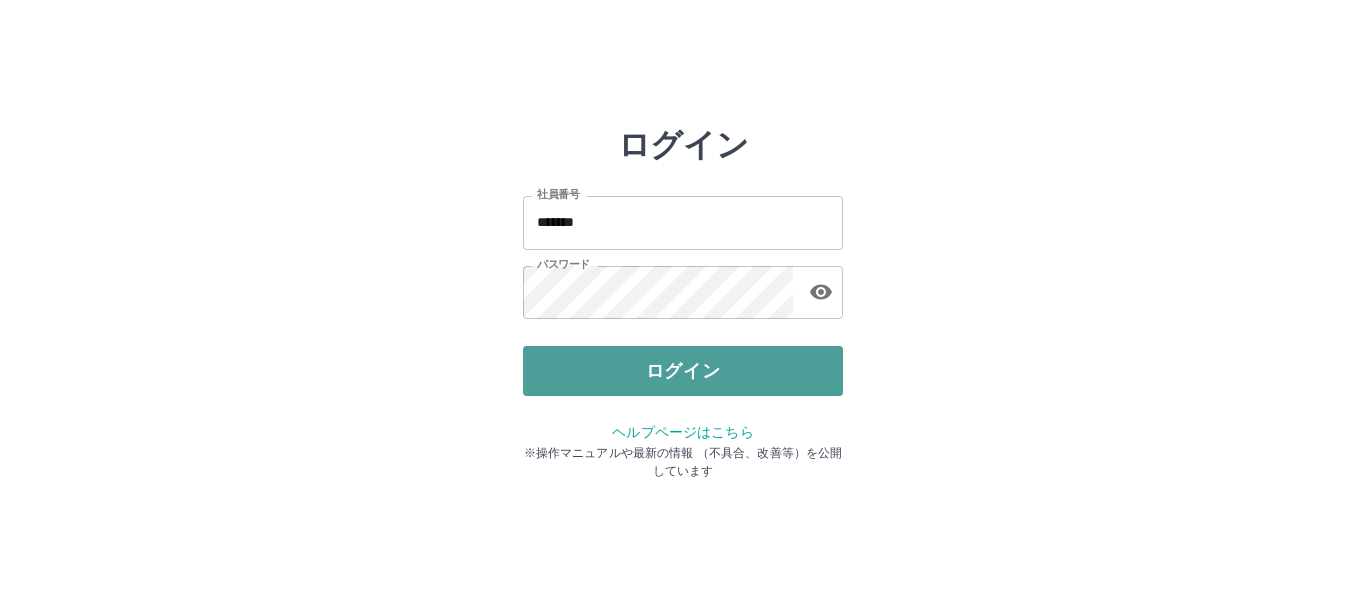 click on "ログイン" at bounding box center (683, 371) 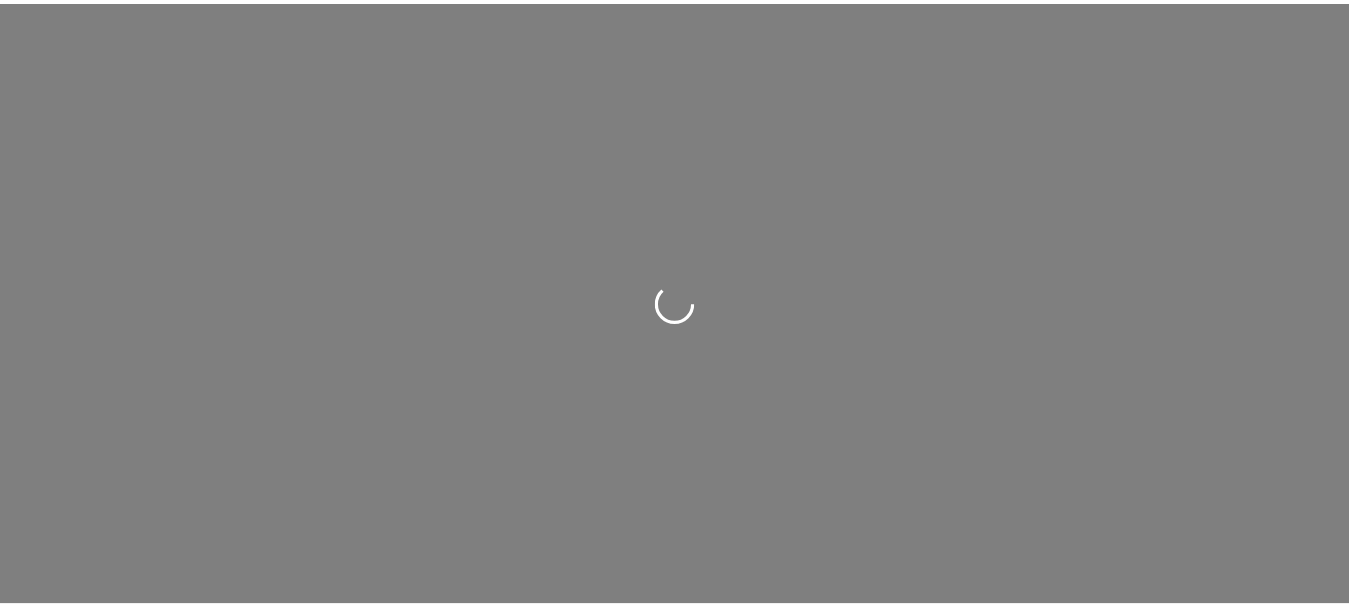 scroll, scrollTop: 0, scrollLeft: 0, axis: both 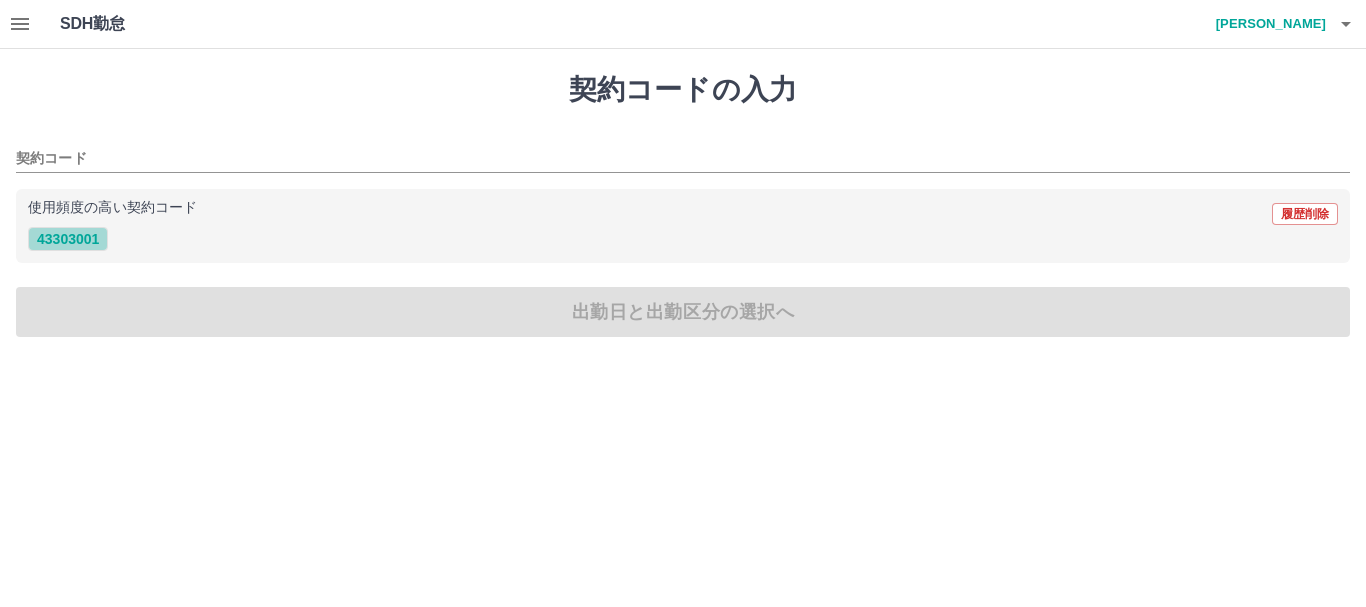 click on "43303001" at bounding box center (68, 239) 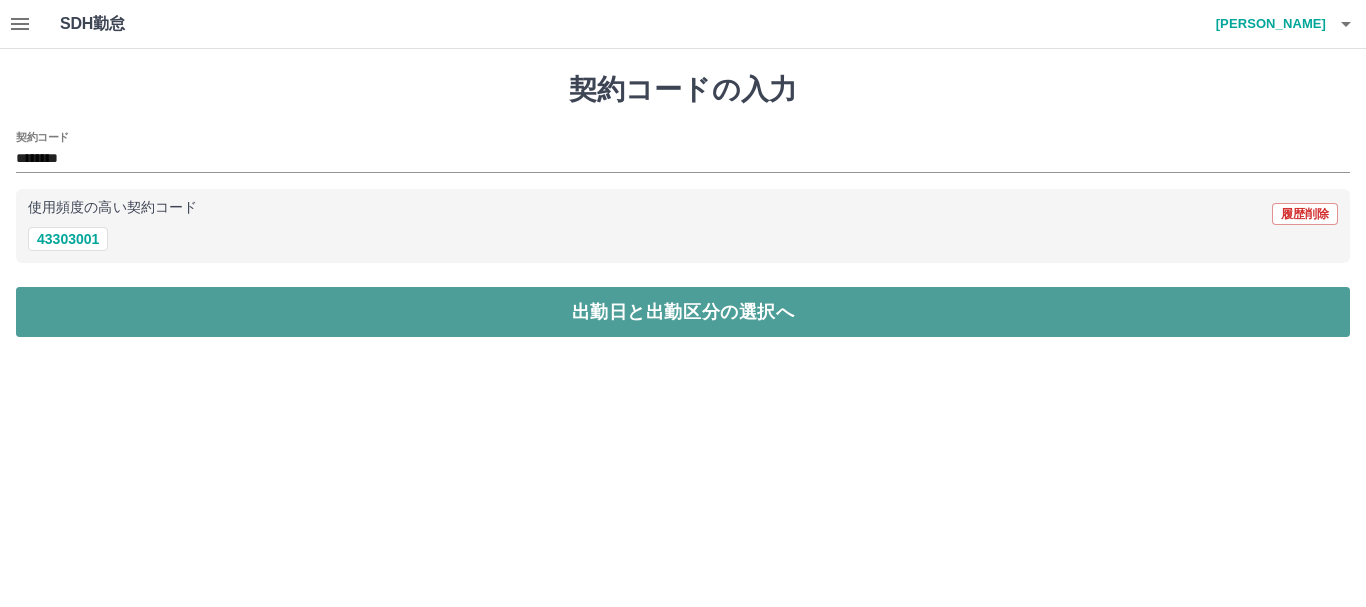 click on "出勤日と出勤区分の選択へ" at bounding box center [683, 312] 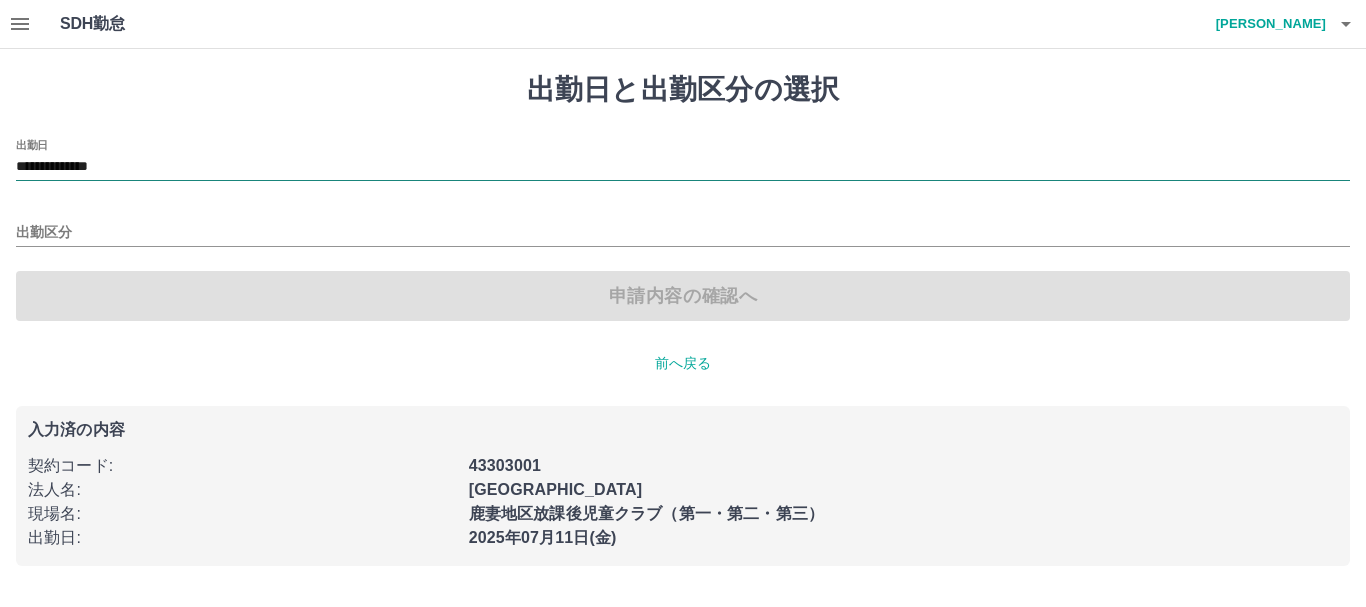click on "**********" at bounding box center (683, 167) 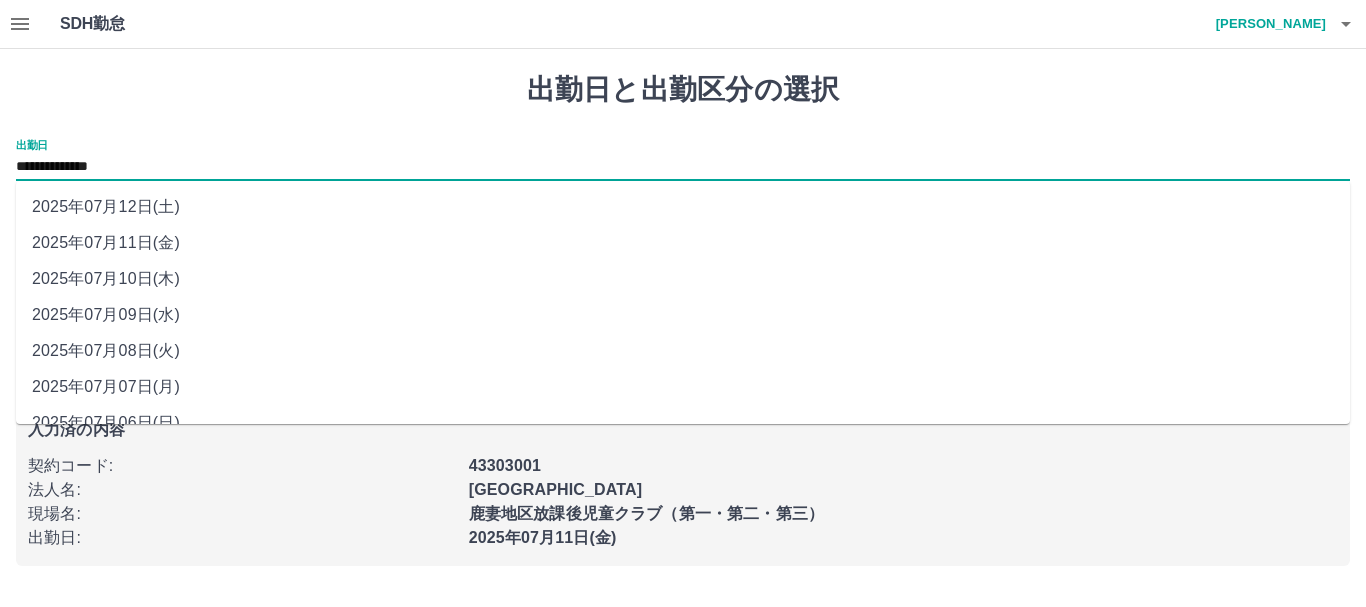click on "2025年07月10日(木)" at bounding box center [683, 279] 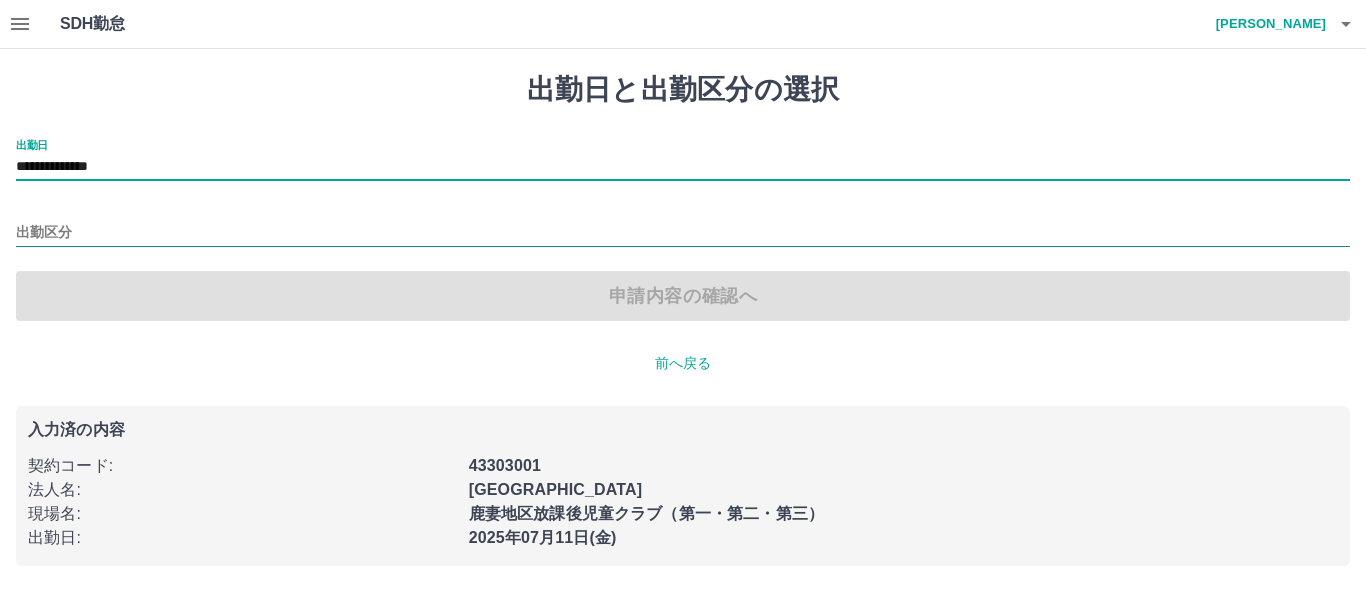 click on "出勤区分" at bounding box center [683, 233] 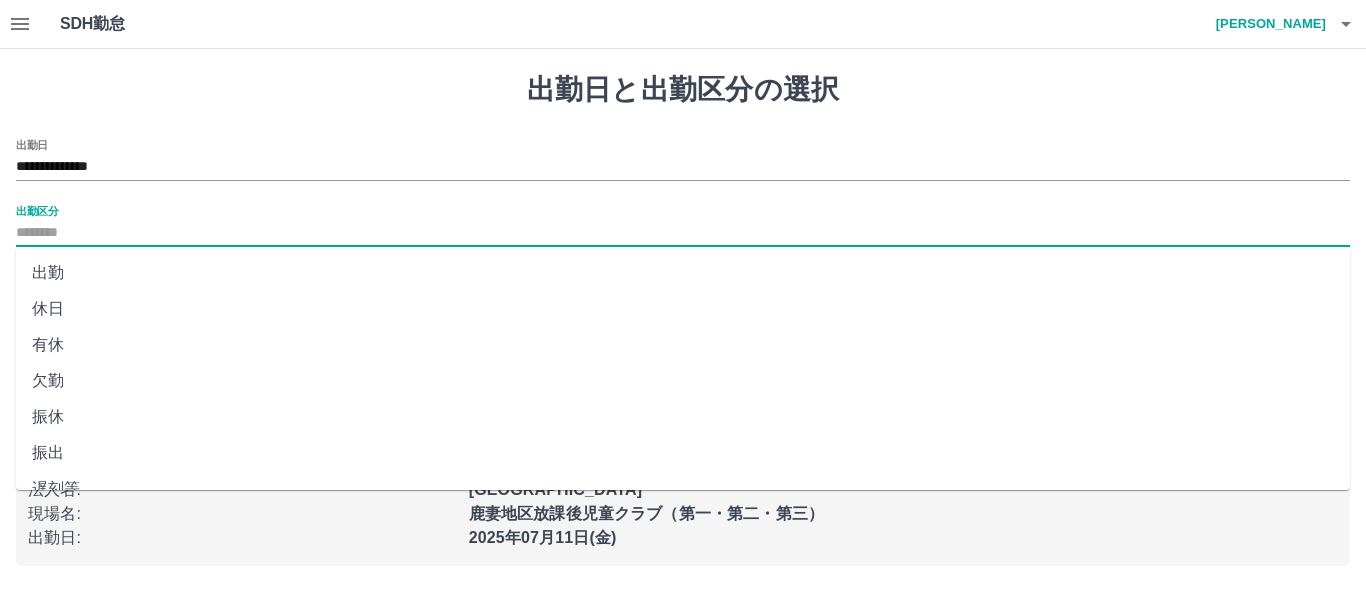 click on "出勤" at bounding box center [683, 273] 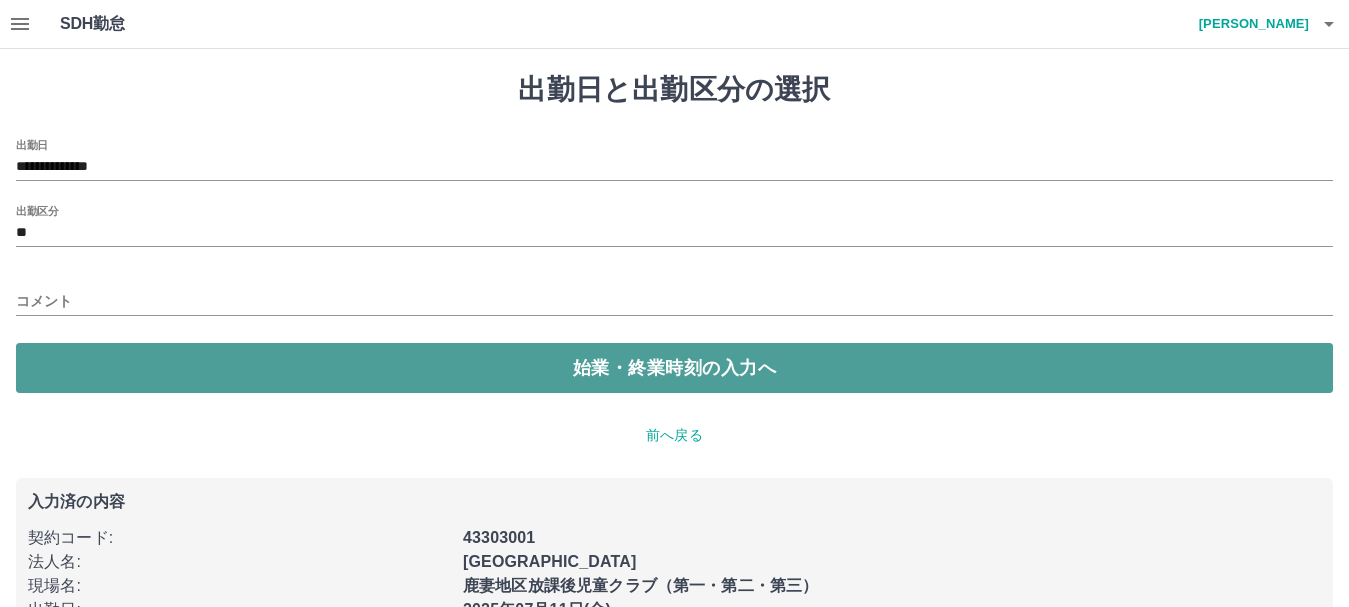 click on "始業・終業時刻の入力へ" at bounding box center (674, 368) 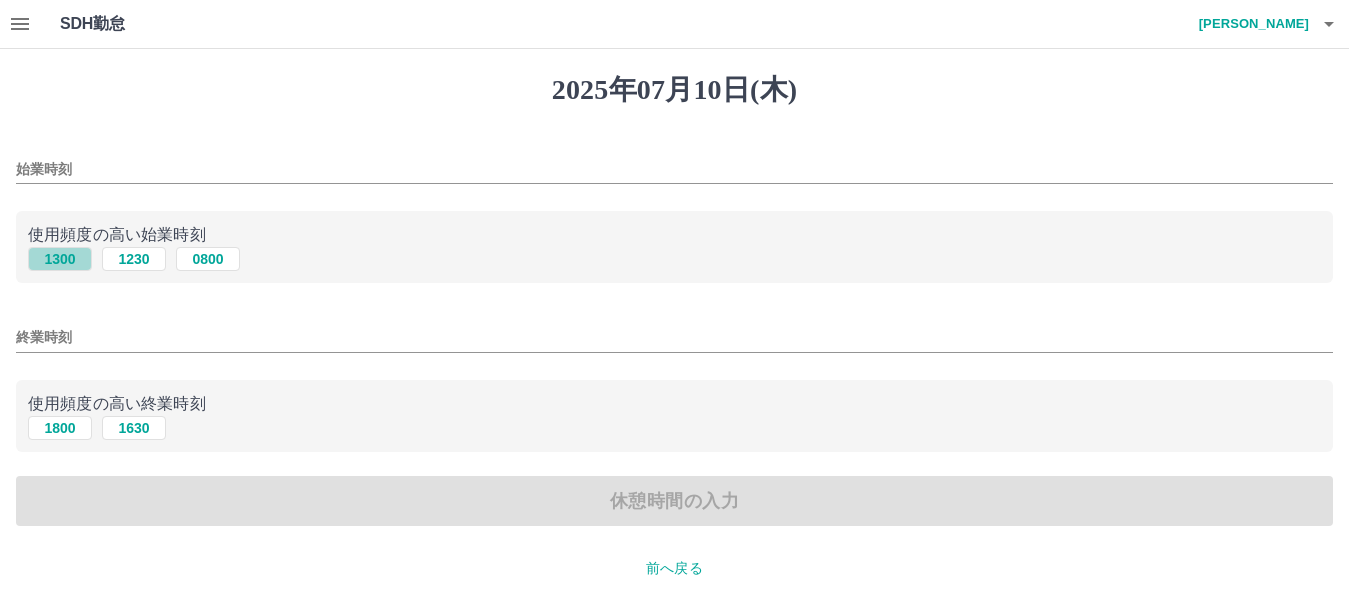 click on "1300" at bounding box center (60, 259) 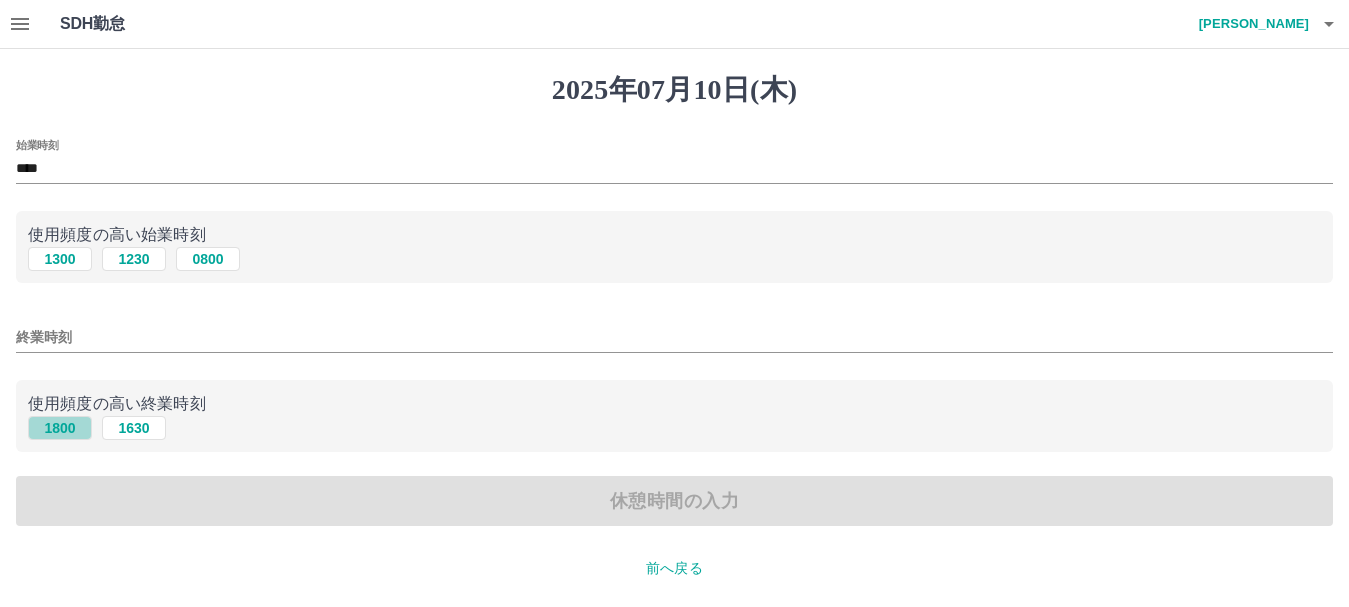 drag, startPoint x: 71, startPoint y: 420, endPoint x: 81, endPoint y: 419, distance: 10.049875 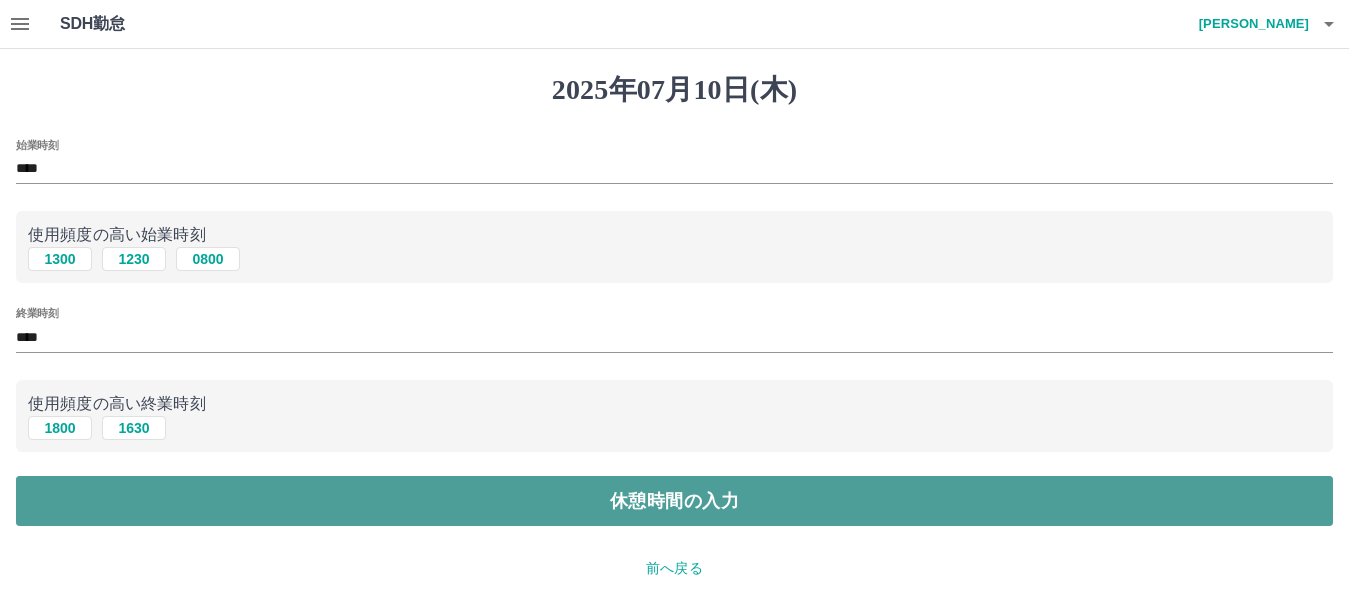 click on "休憩時間の入力" at bounding box center [674, 501] 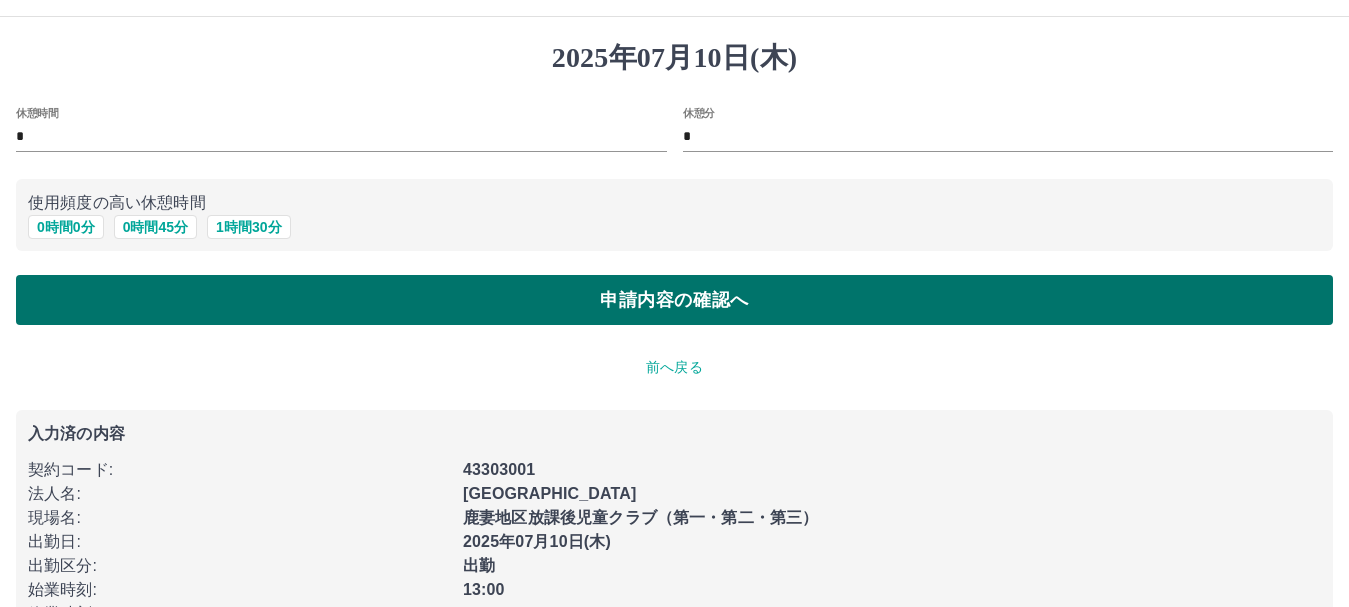 scroll, scrollTop: 0, scrollLeft: 0, axis: both 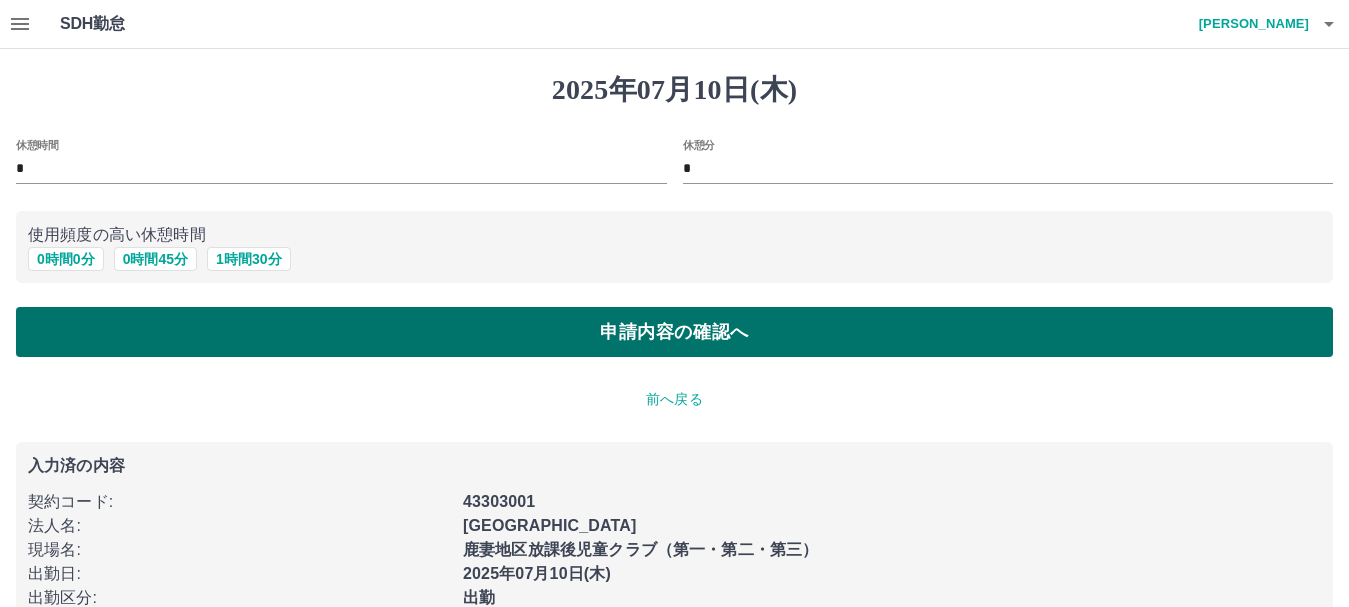 click on "申請内容の確認へ" at bounding box center [674, 332] 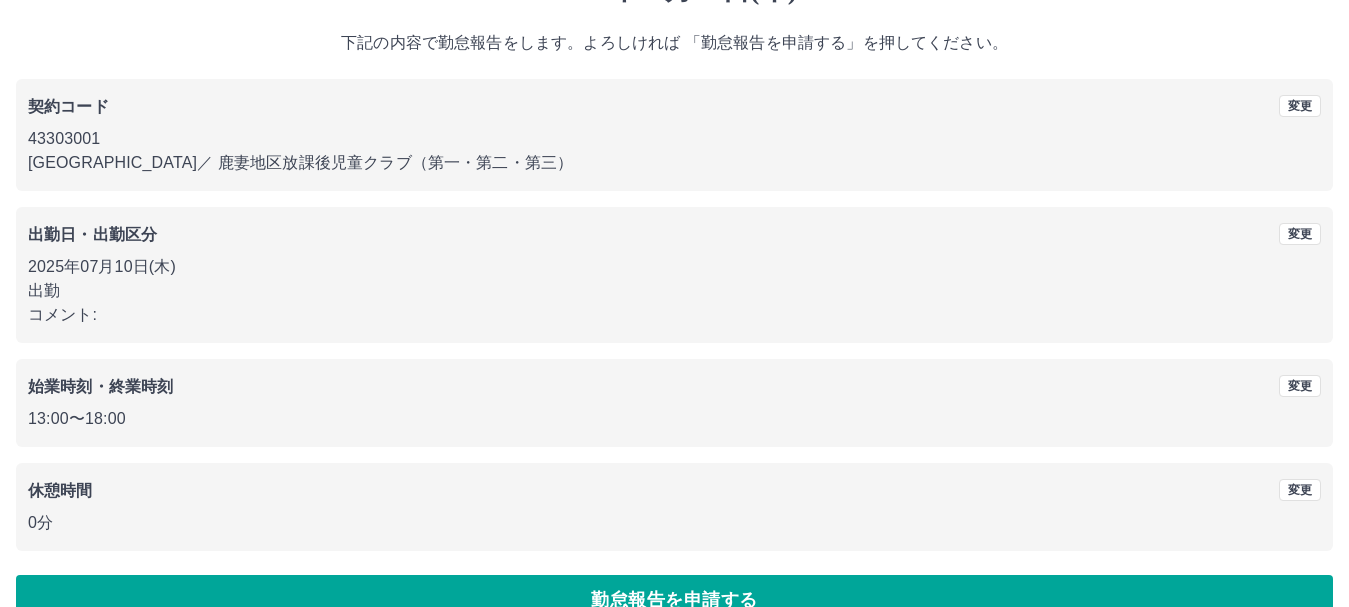 scroll, scrollTop: 142, scrollLeft: 0, axis: vertical 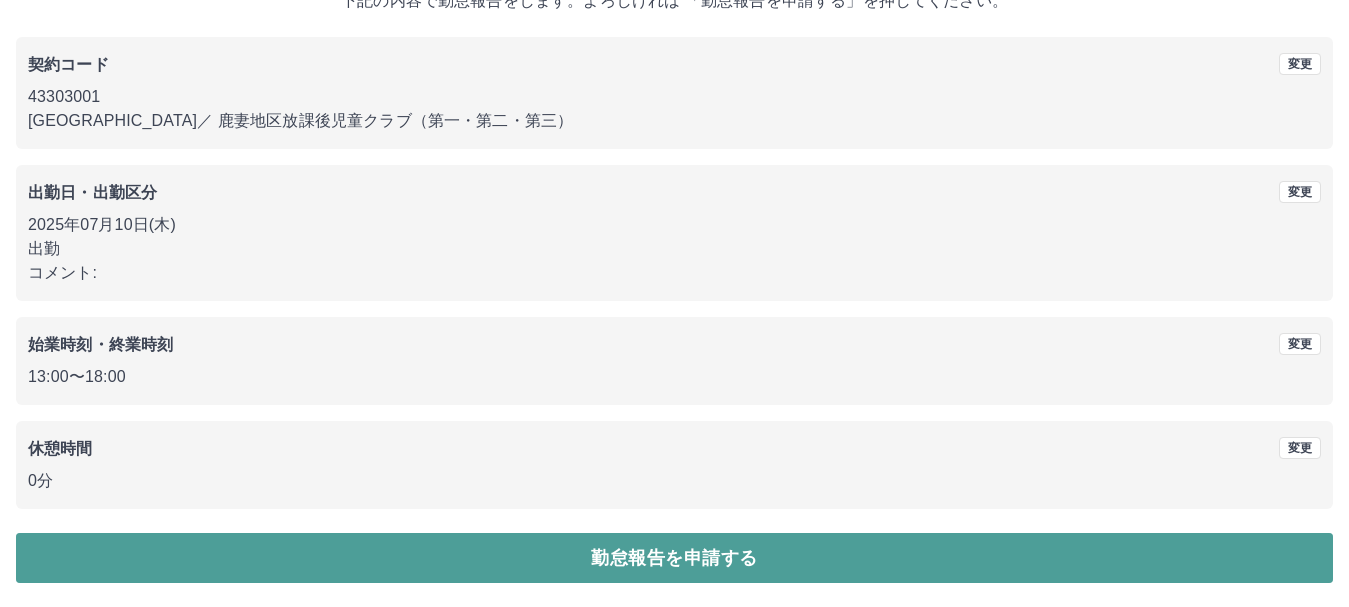 click on "勤怠報告を申請する" at bounding box center [674, 558] 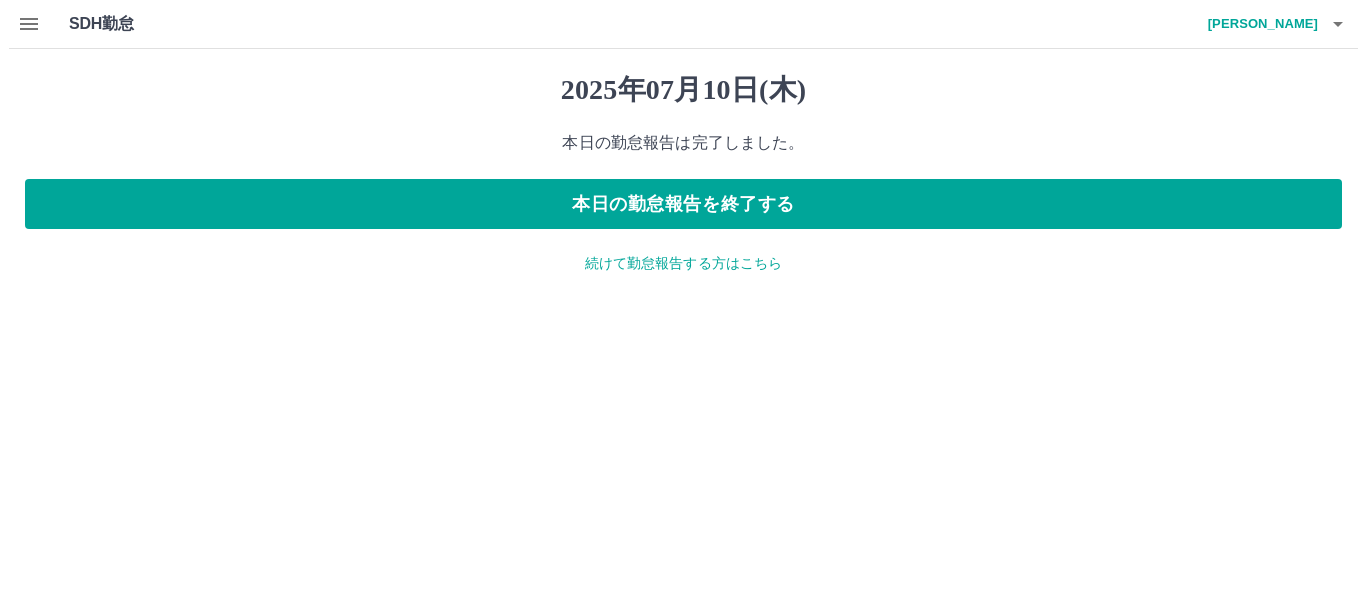 scroll, scrollTop: 0, scrollLeft: 0, axis: both 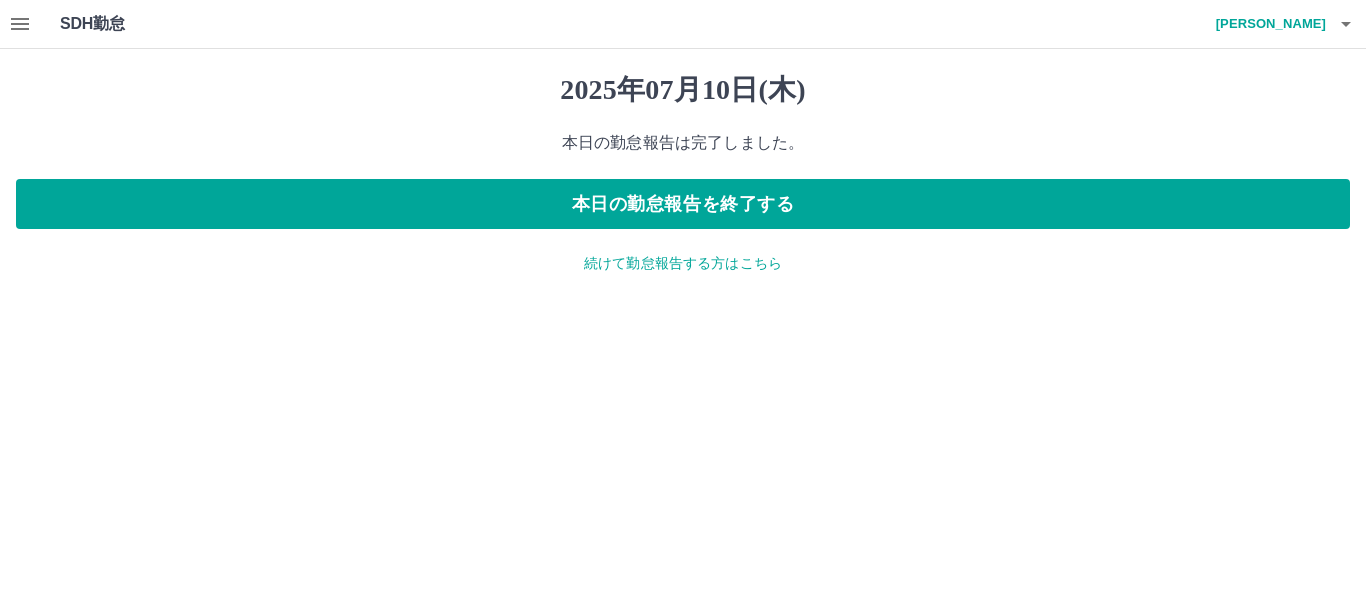 click on "及川　祐子" at bounding box center [1266, 24] 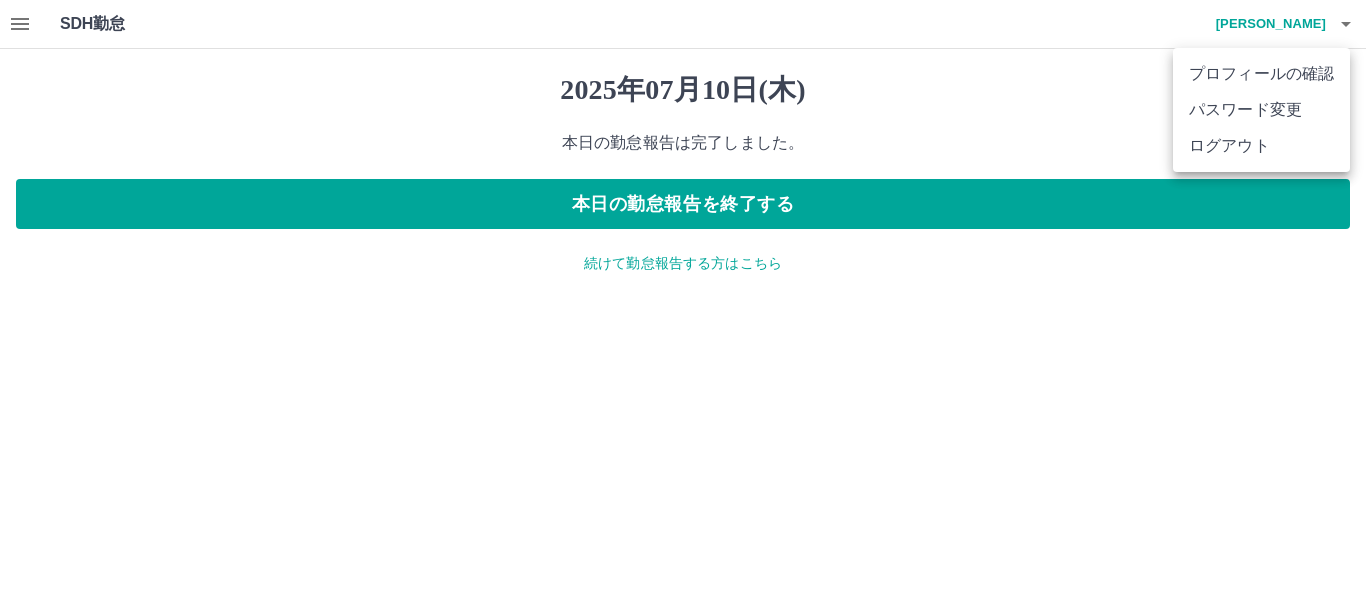 click on "ログアウト" at bounding box center (1261, 146) 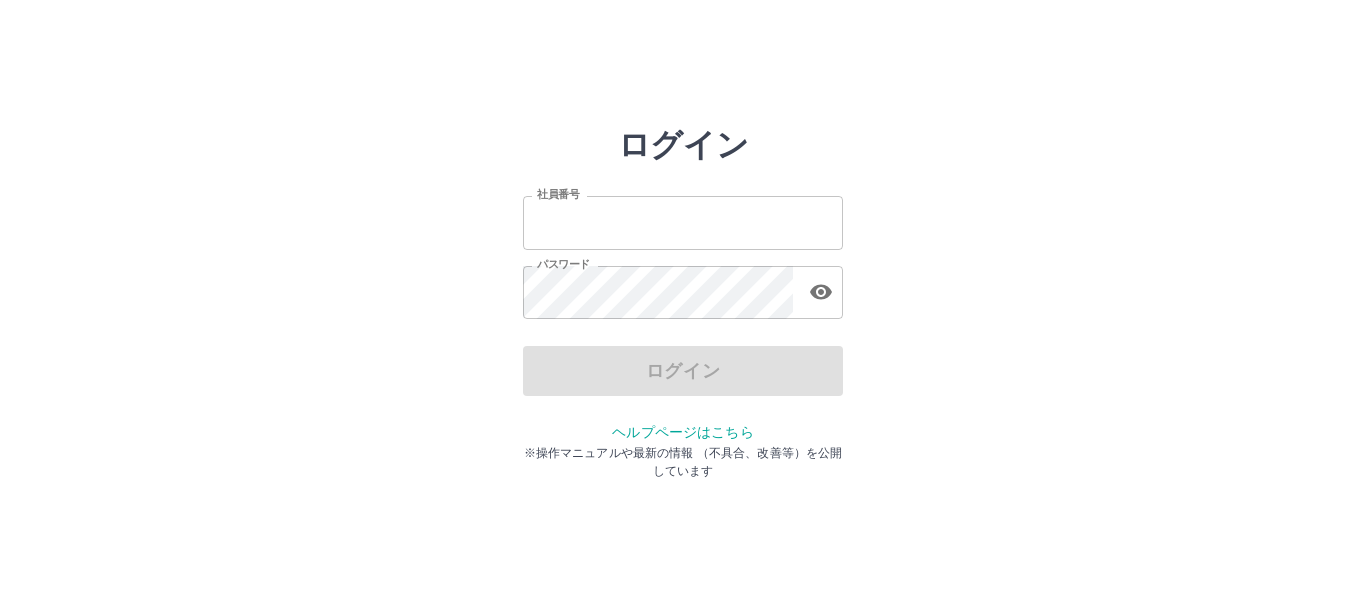 scroll, scrollTop: 0, scrollLeft: 0, axis: both 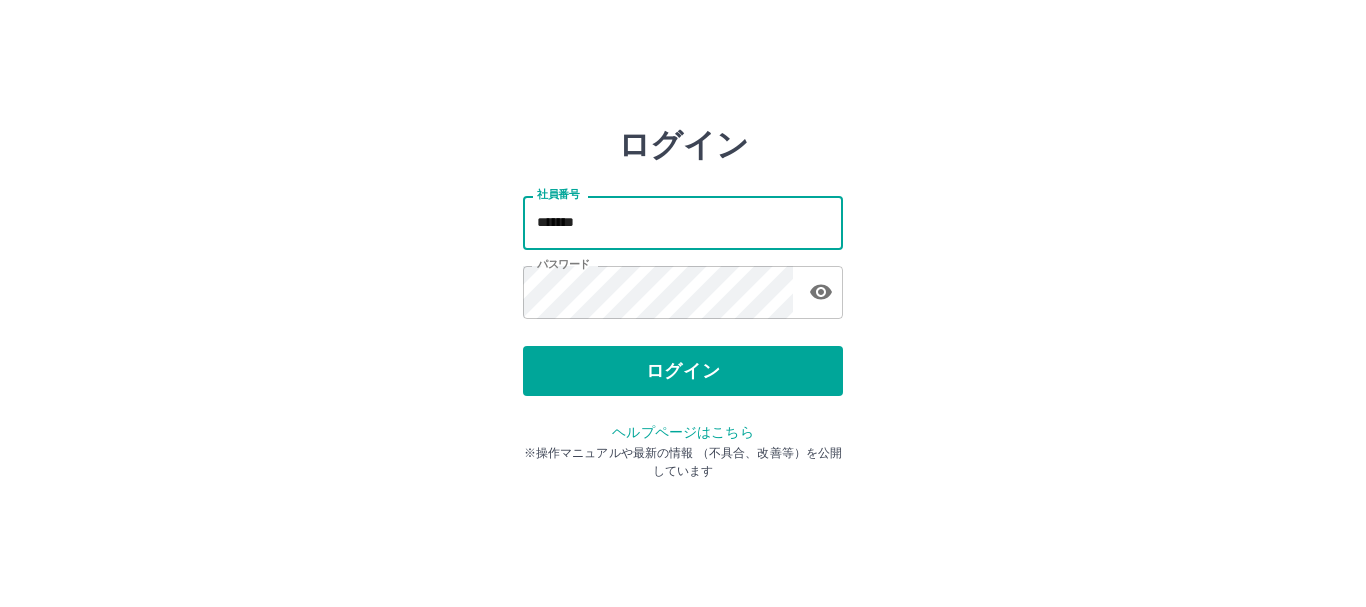 click on "*******" at bounding box center (683, 222) 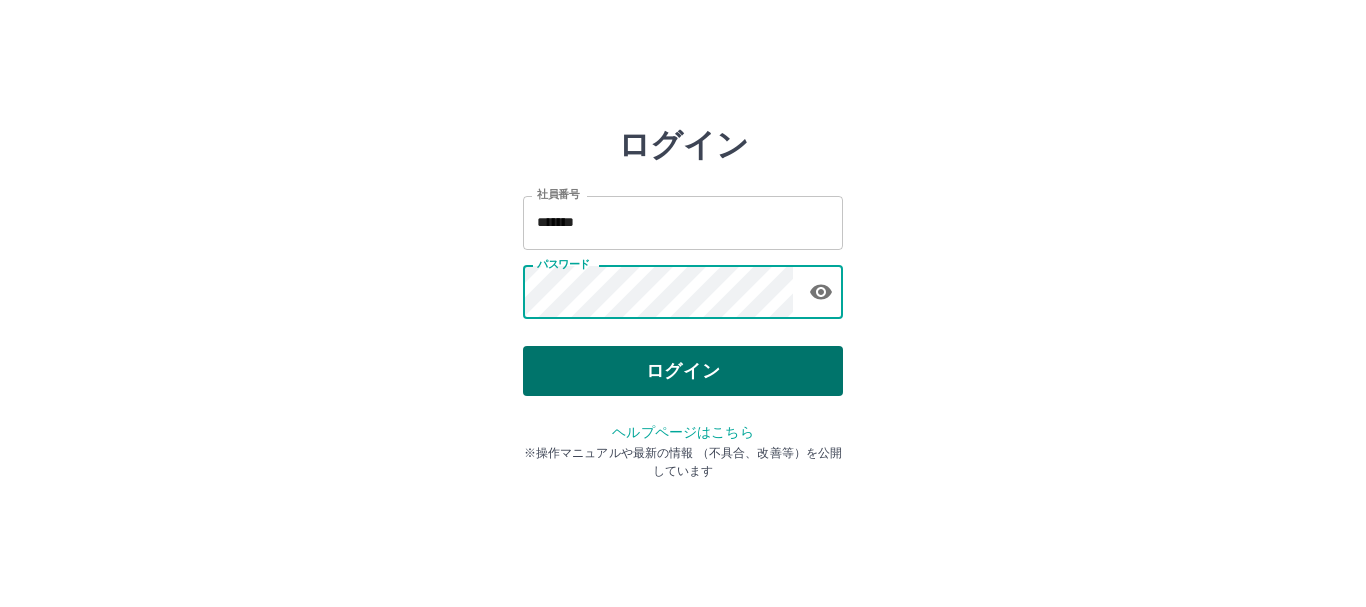 click on "ログイン" at bounding box center (683, 371) 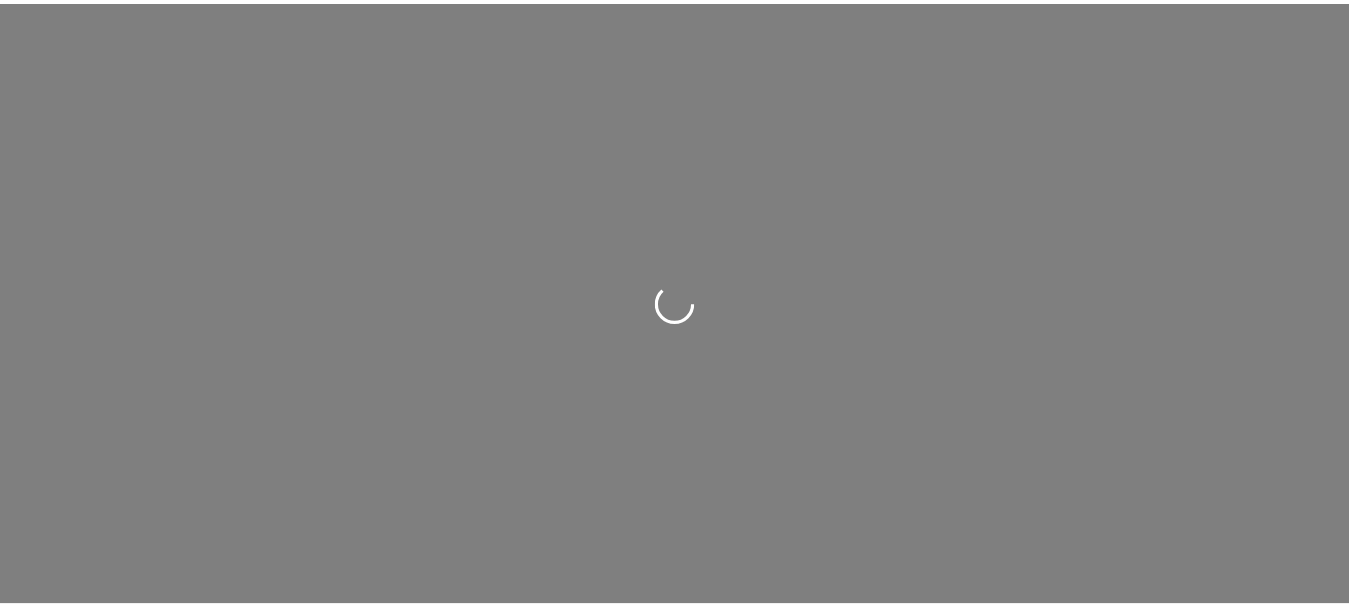 scroll, scrollTop: 0, scrollLeft: 0, axis: both 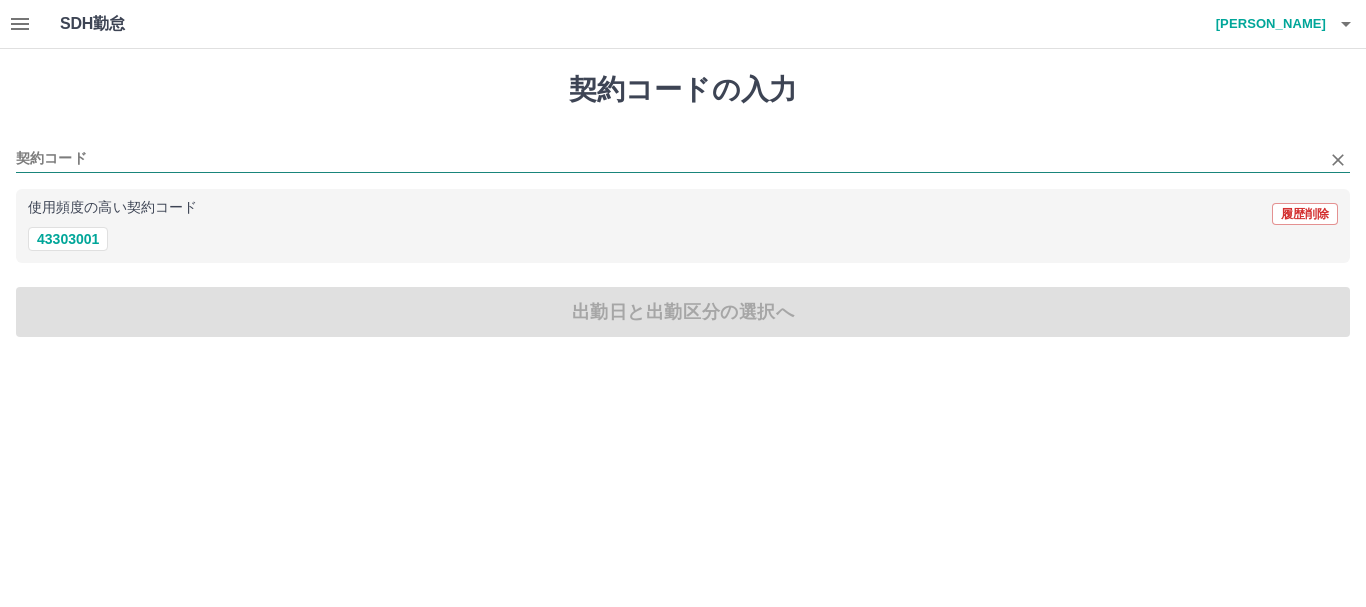 click on "契約コード" at bounding box center [668, 159] 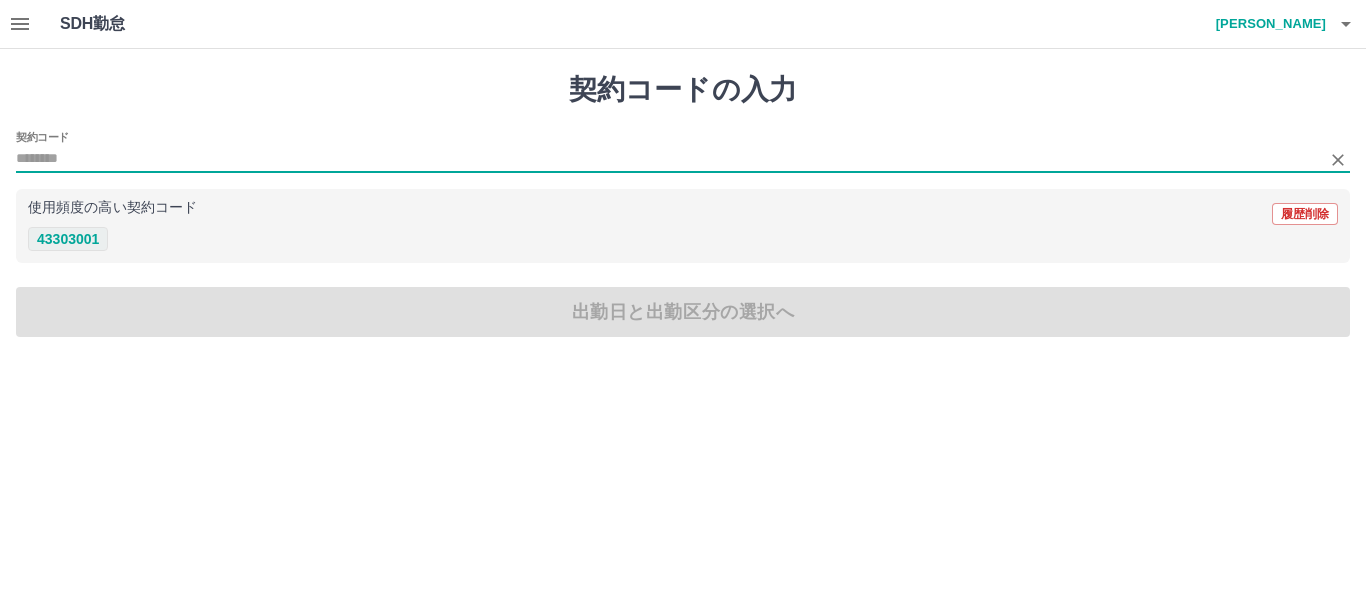 click on "43303001" at bounding box center [68, 239] 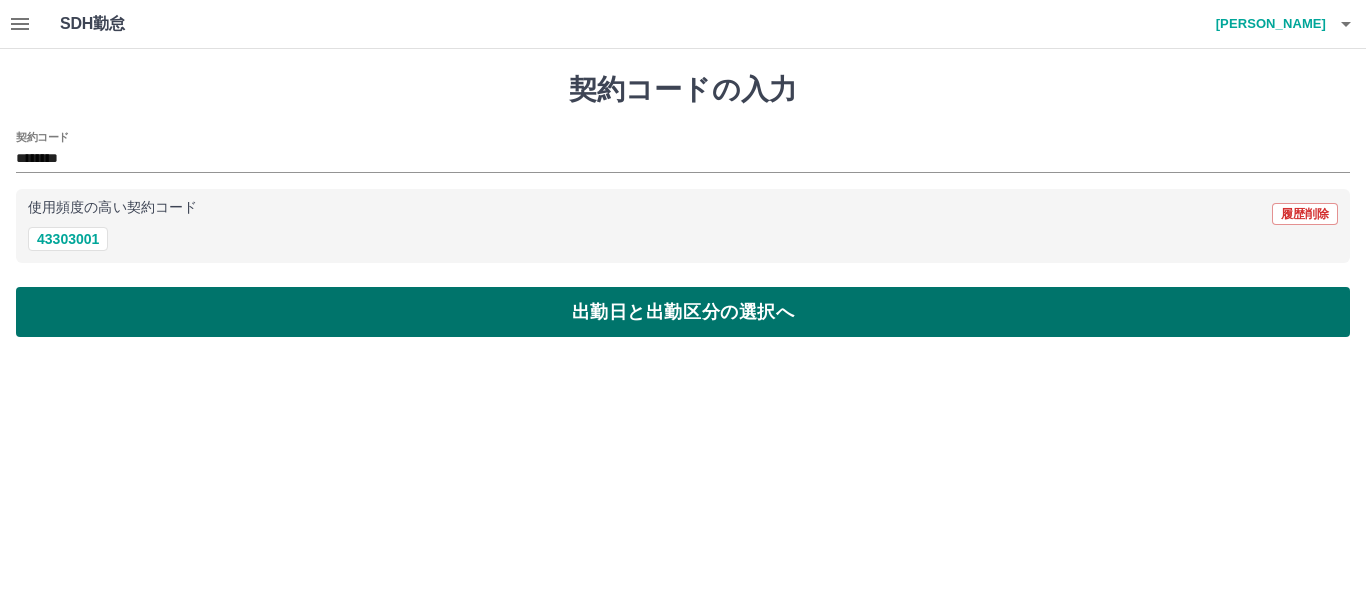 click on "出勤日と出勤区分の選択へ" at bounding box center [683, 312] 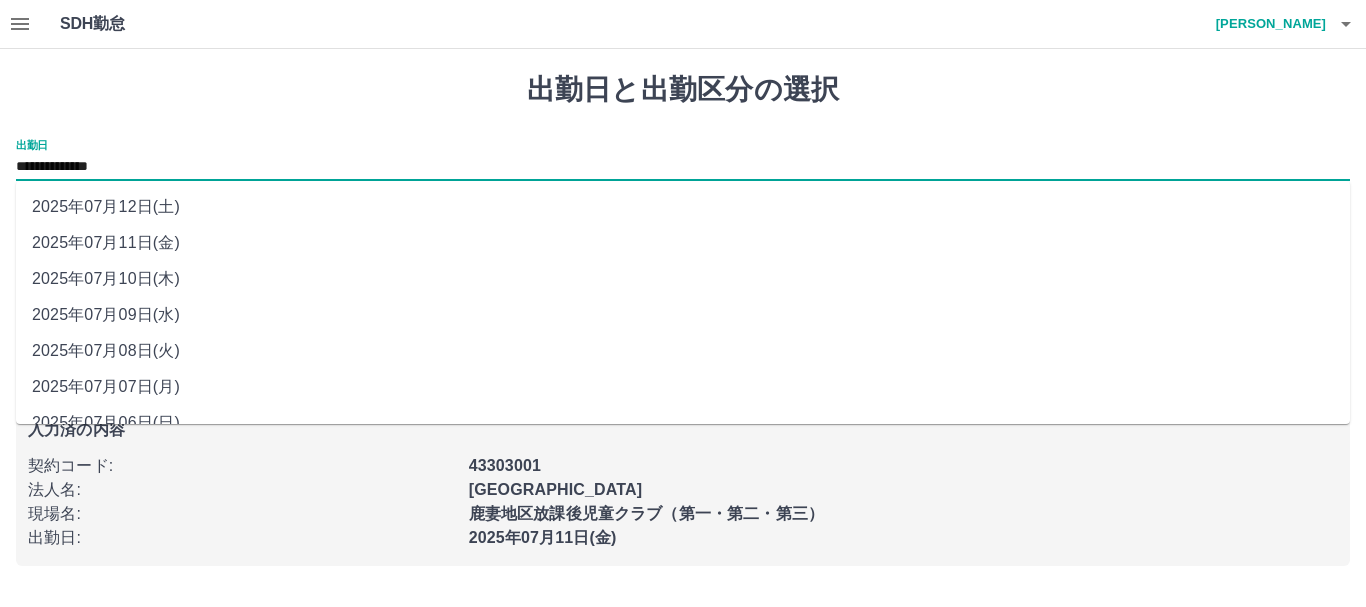click on "**********" at bounding box center (683, 167) 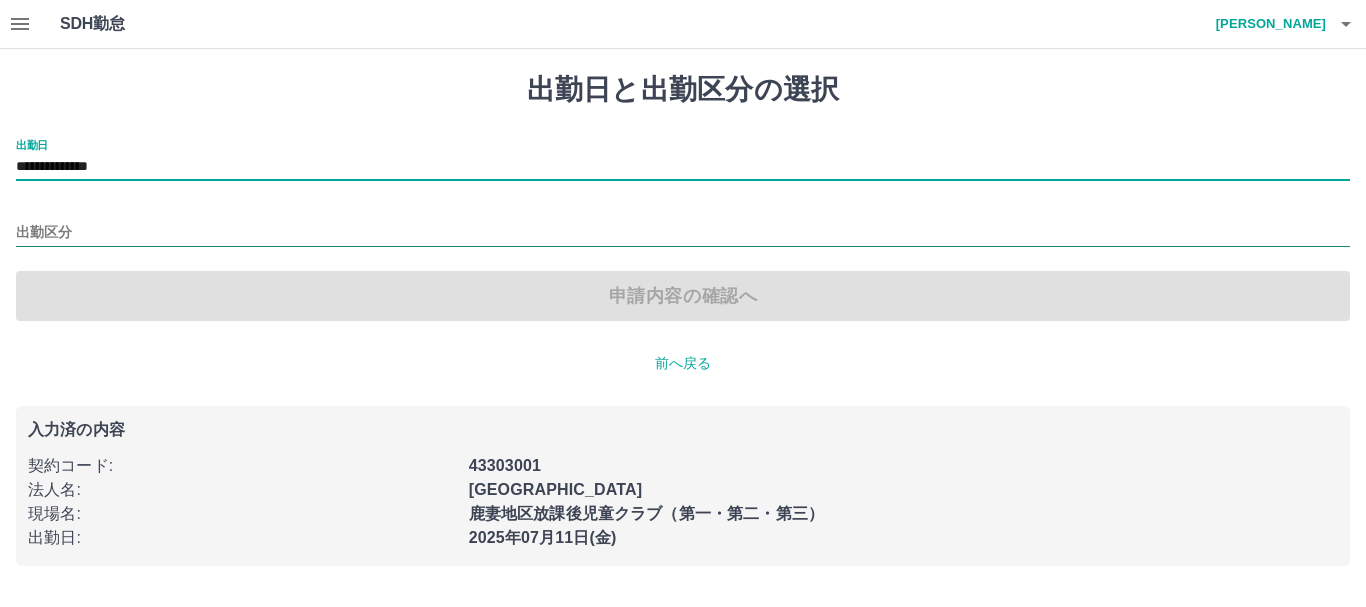 click on "出勤区分" at bounding box center (683, 233) 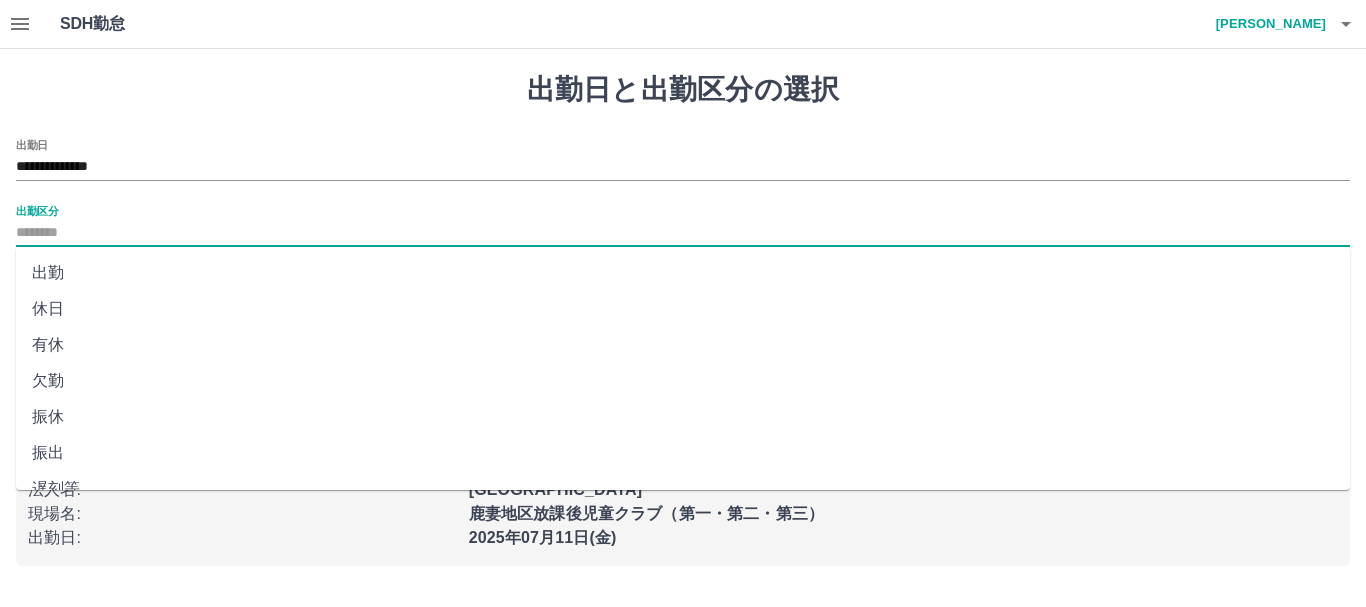 click on "出勤" at bounding box center [683, 273] 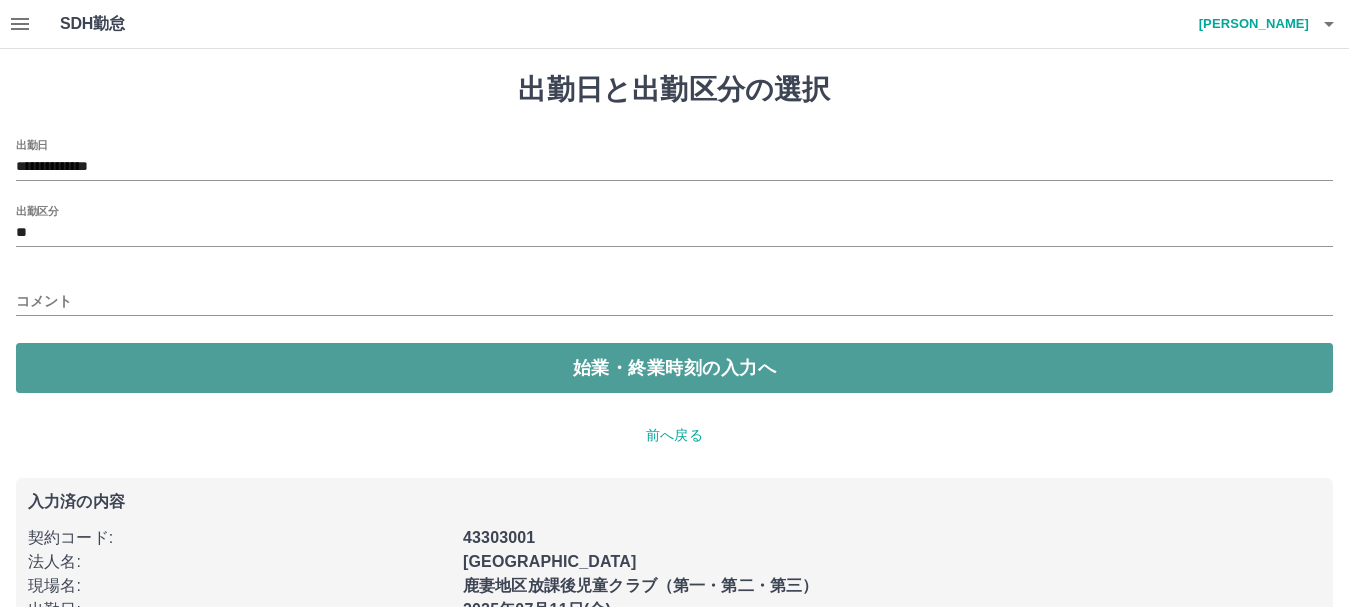 click on "始業・終業時刻の入力へ" at bounding box center (674, 368) 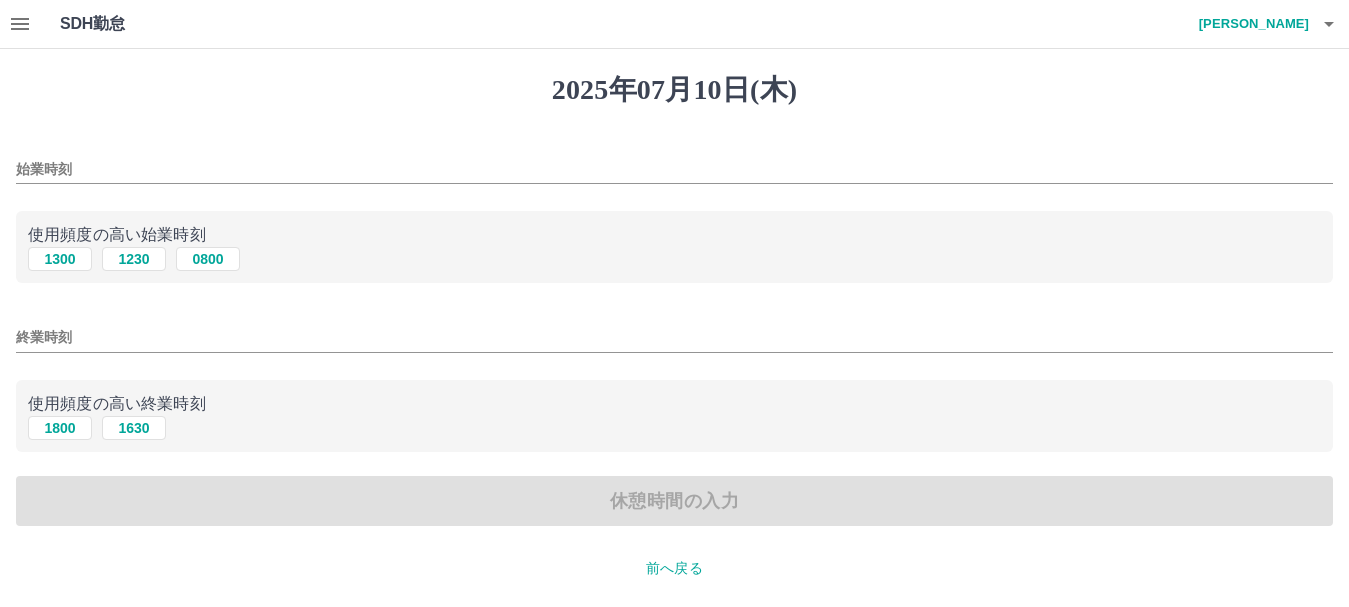 click on "始業時刻" at bounding box center [674, 169] 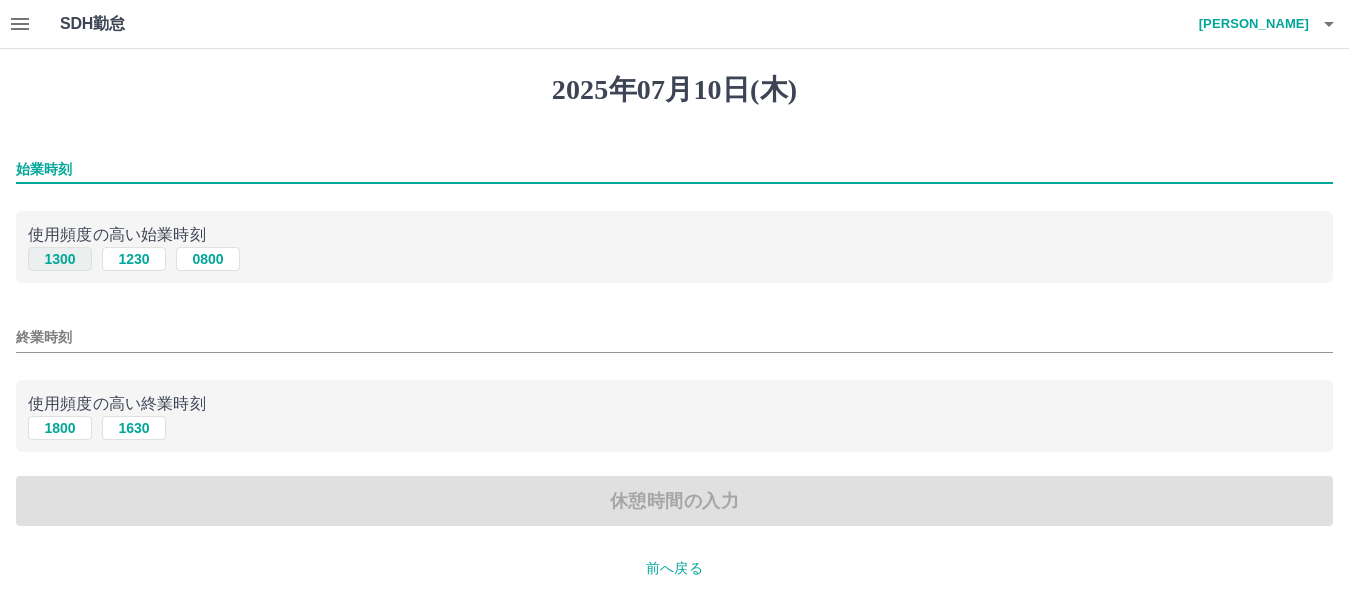 click on "1300" at bounding box center [60, 259] 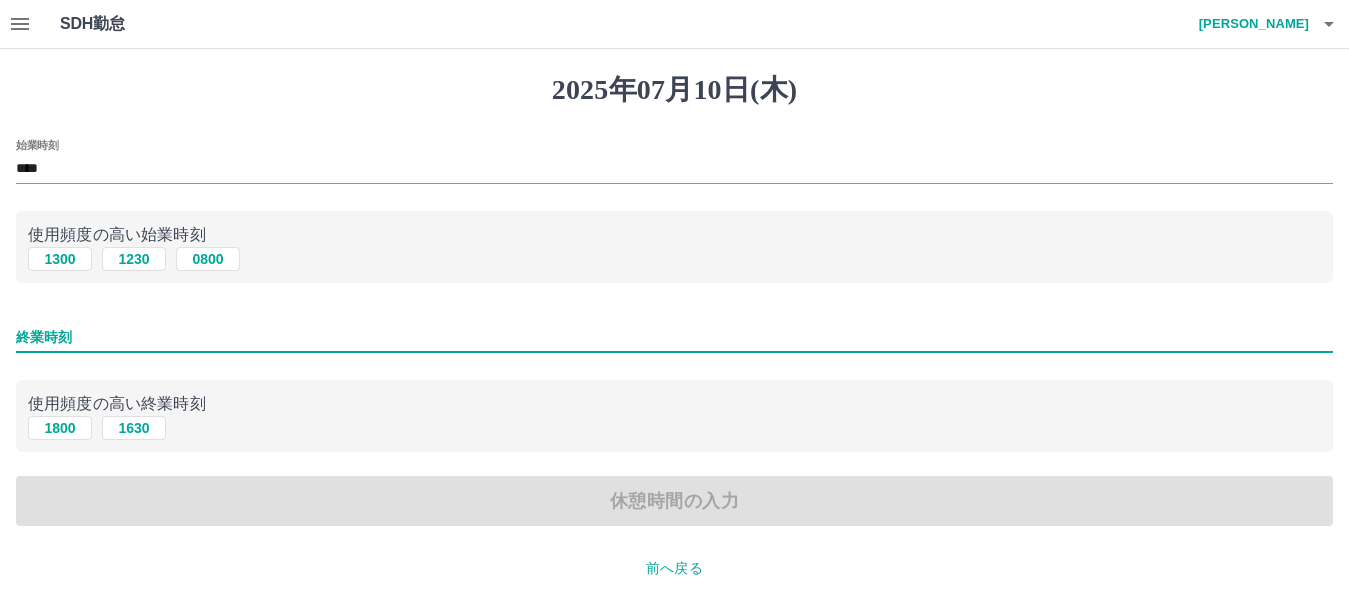 click on "終業時刻" at bounding box center (674, 337) 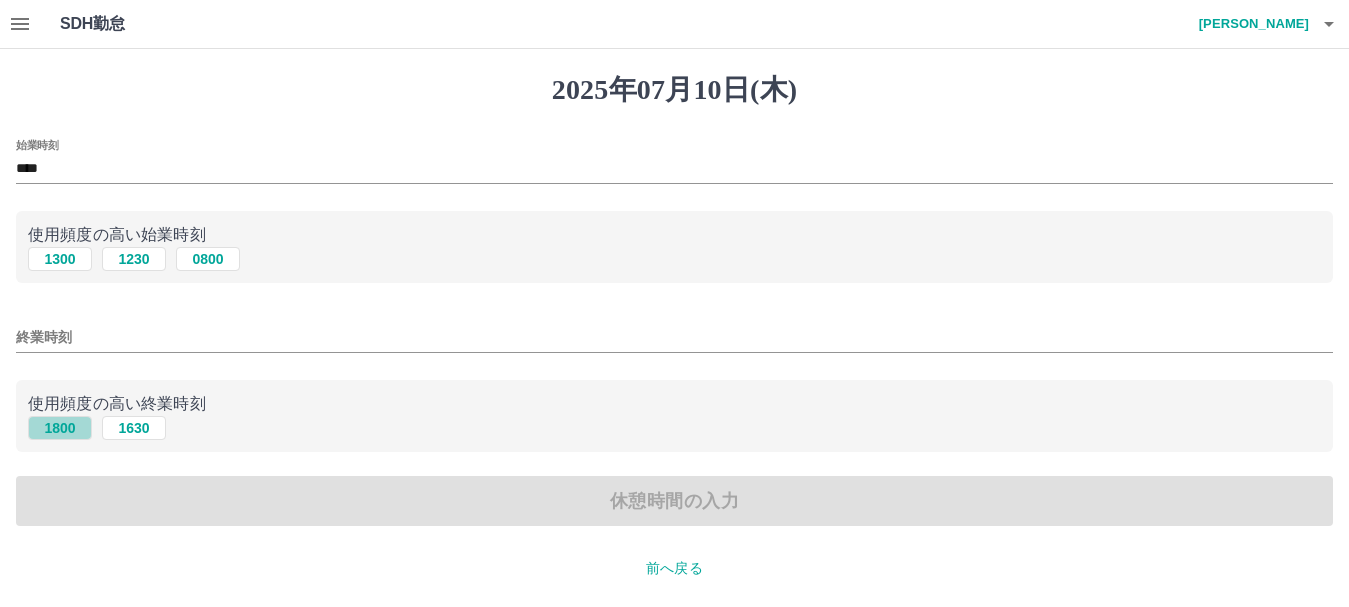 click on "1800" at bounding box center (60, 428) 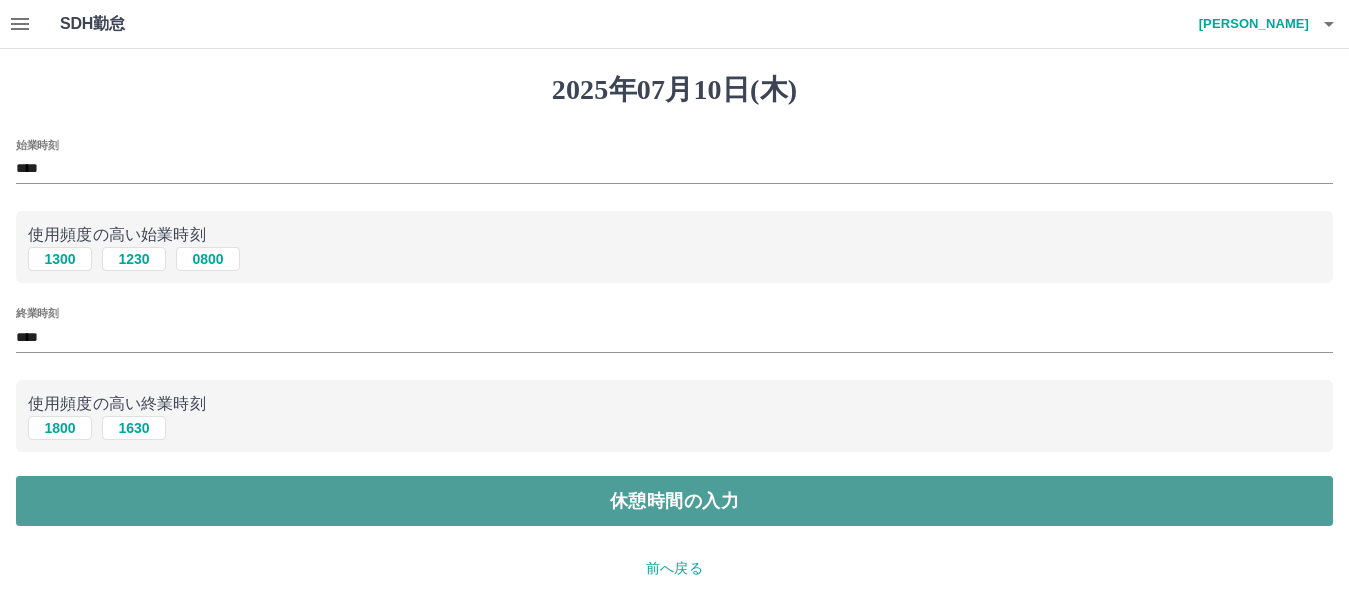 click on "休憩時間の入力" at bounding box center [674, 501] 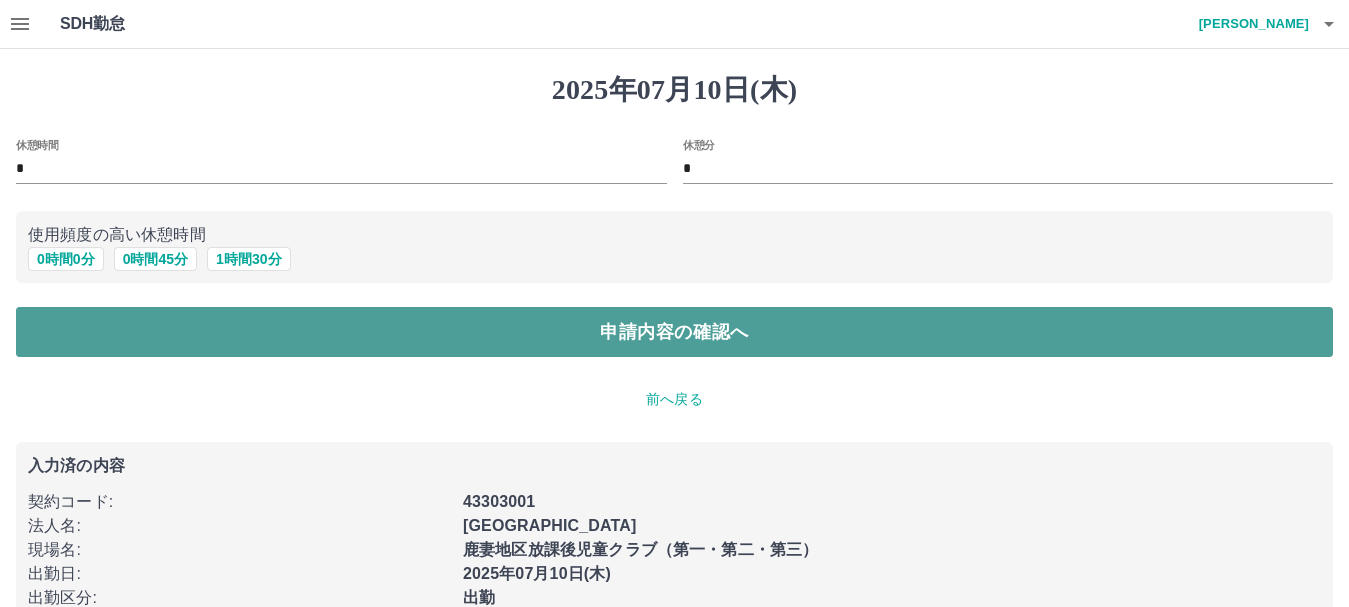 click on "申請内容の確認へ" at bounding box center [674, 332] 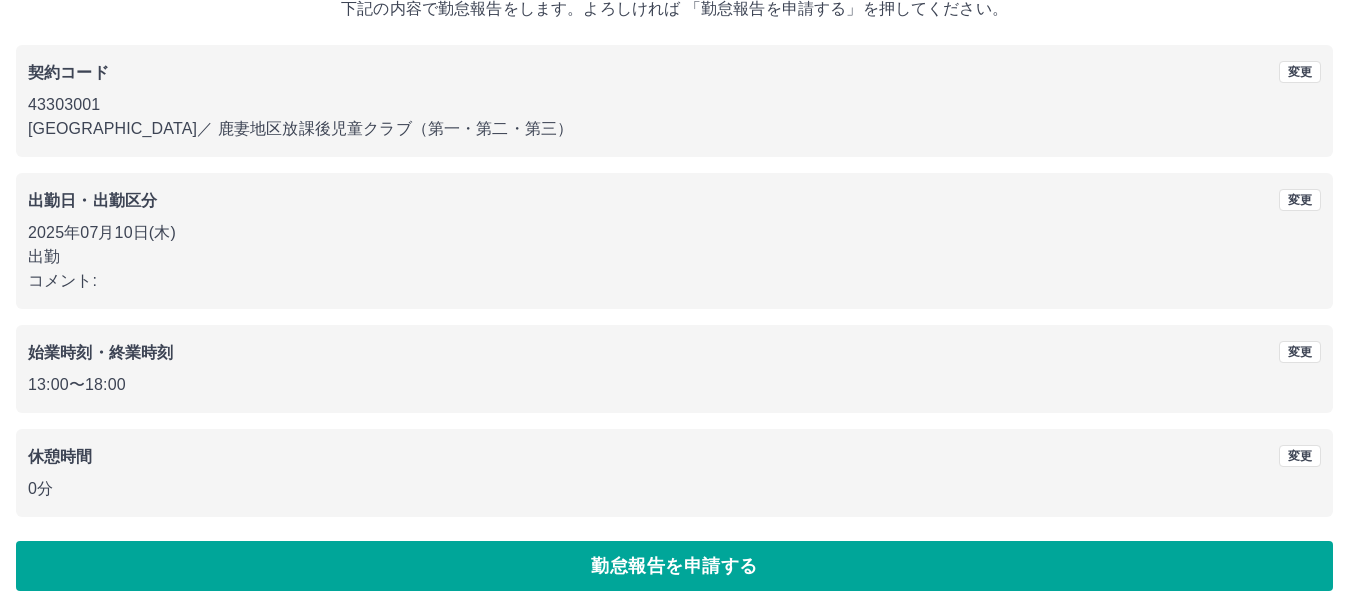 scroll, scrollTop: 142, scrollLeft: 0, axis: vertical 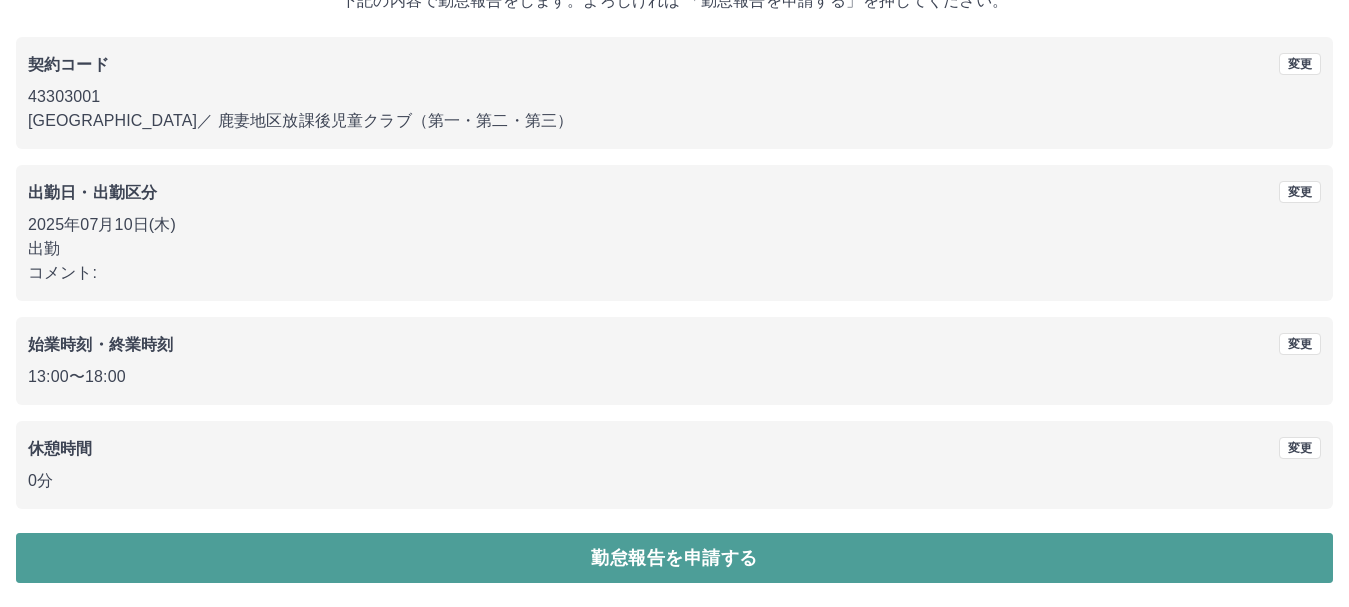 click on "勤怠報告を申請する" at bounding box center [674, 558] 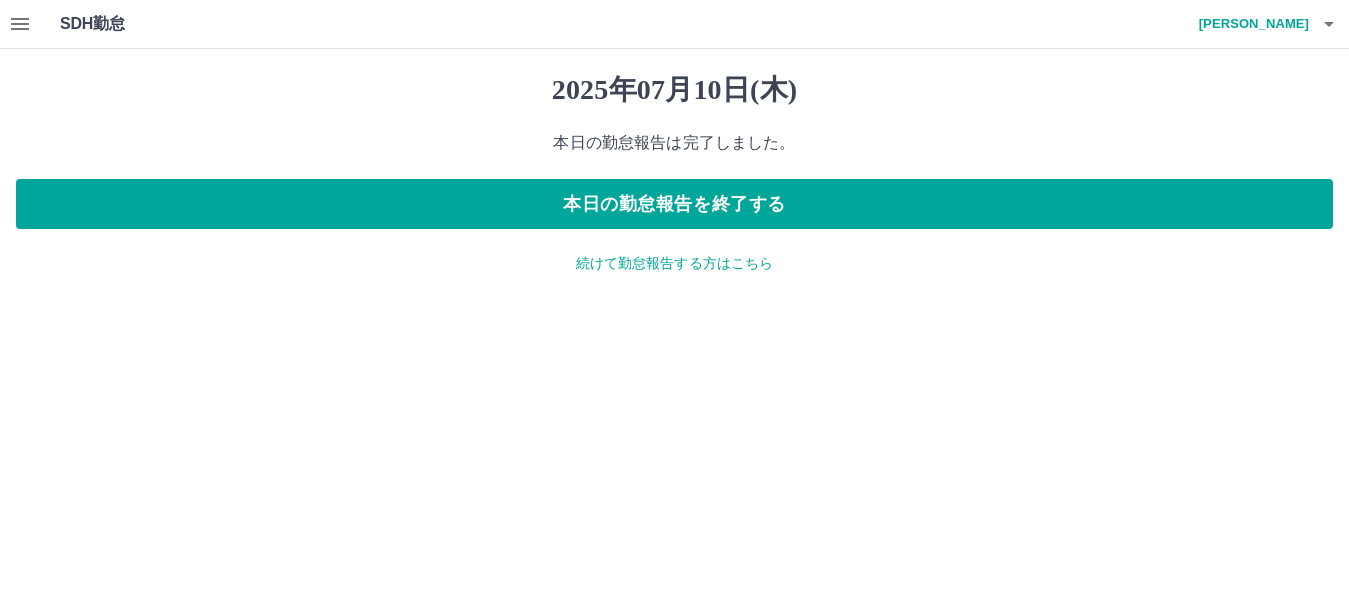 scroll, scrollTop: 0, scrollLeft: 0, axis: both 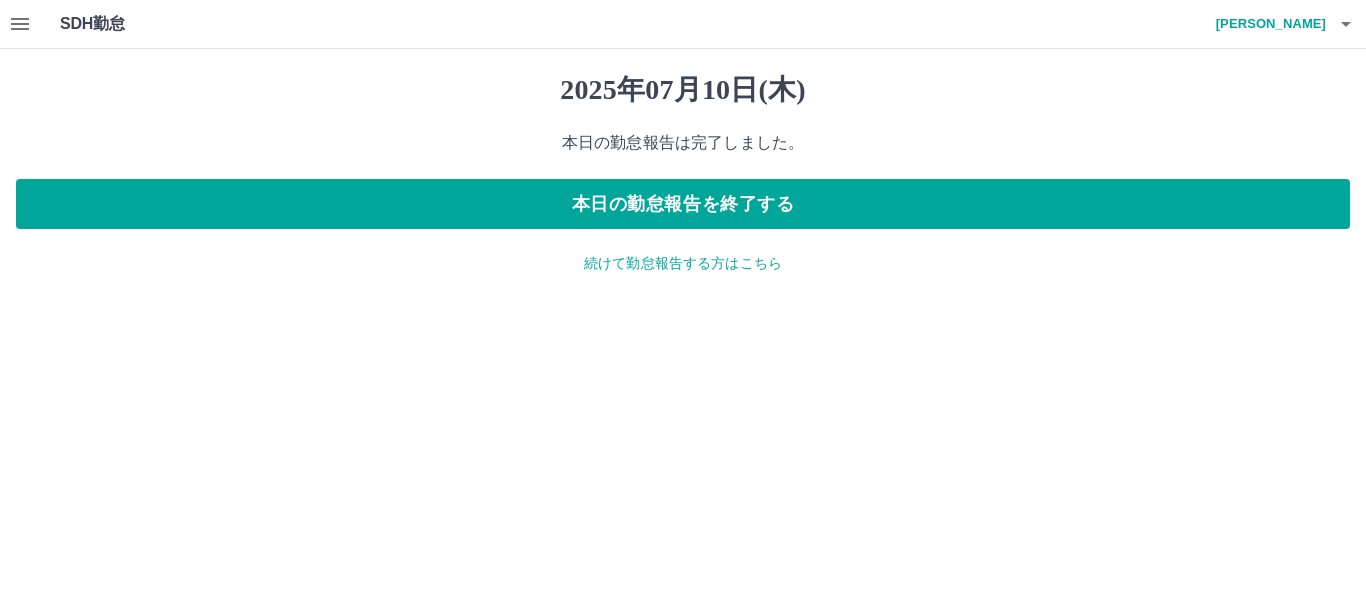 click 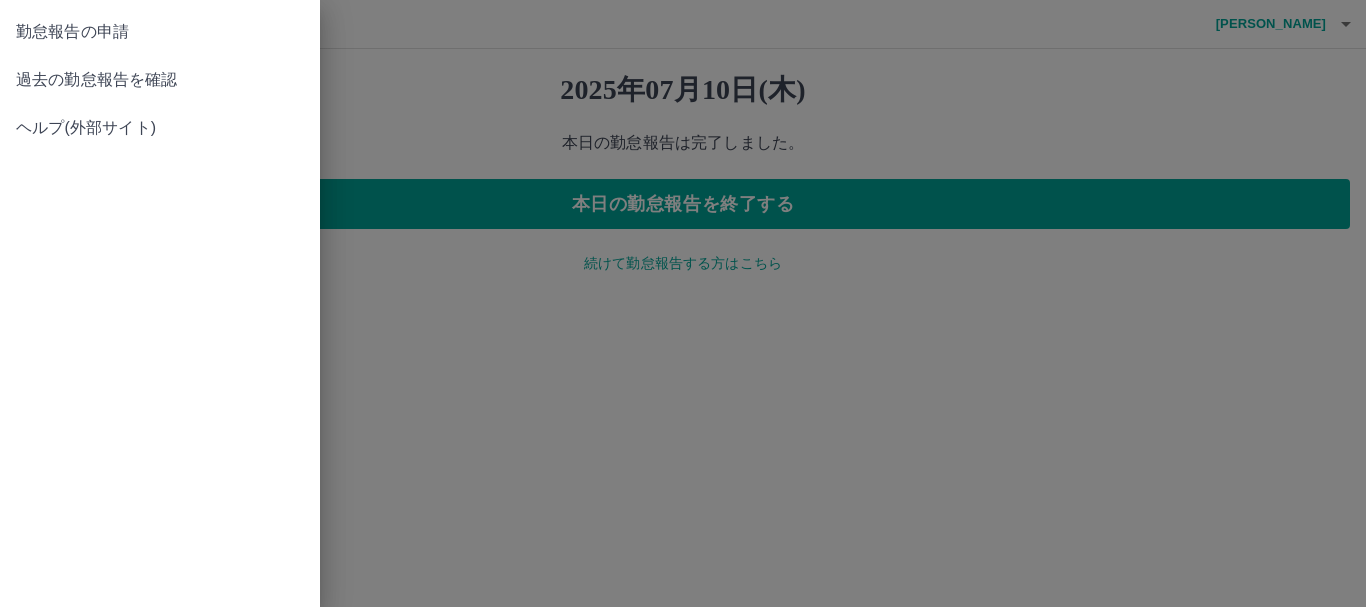 click on "過去の勤怠報告を確認" at bounding box center (160, 80) 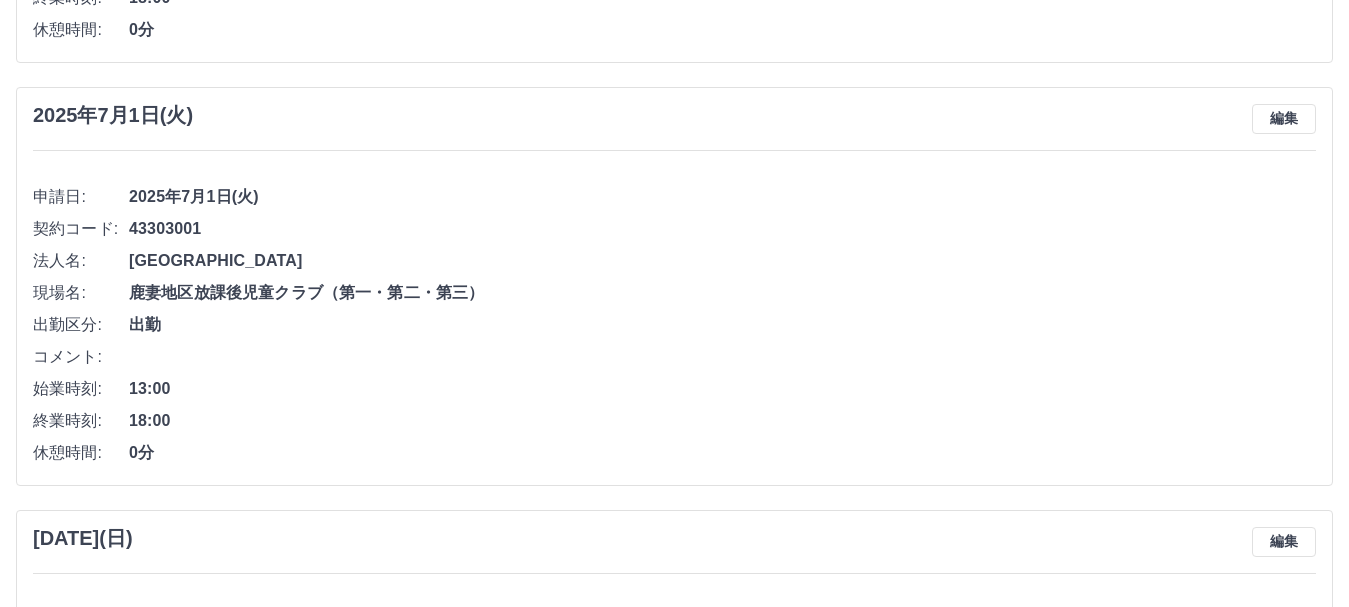 scroll, scrollTop: 3052, scrollLeft: 0, axis: vertical 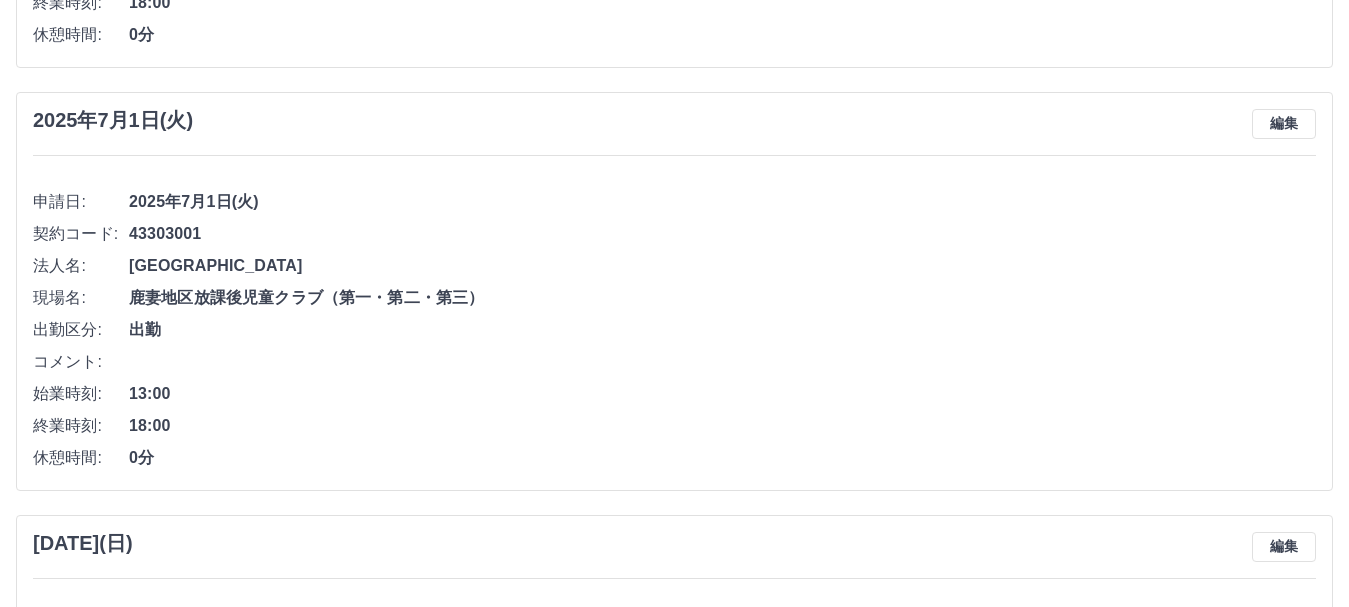 drag, startPoint x: 1363, startPoint y: 4, endPoint x: 1183, endPoint y: 369, distance: 406.97052 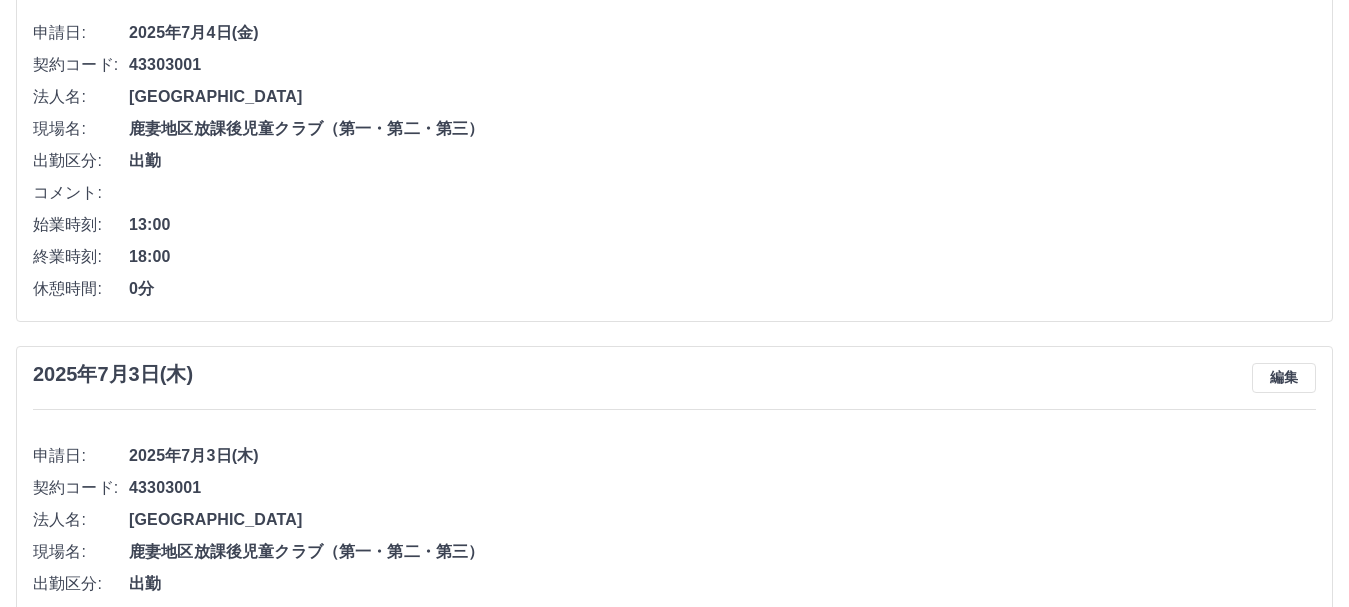 scroll, scrollTop: 1652, scrollLeft: 0, axis: vertical 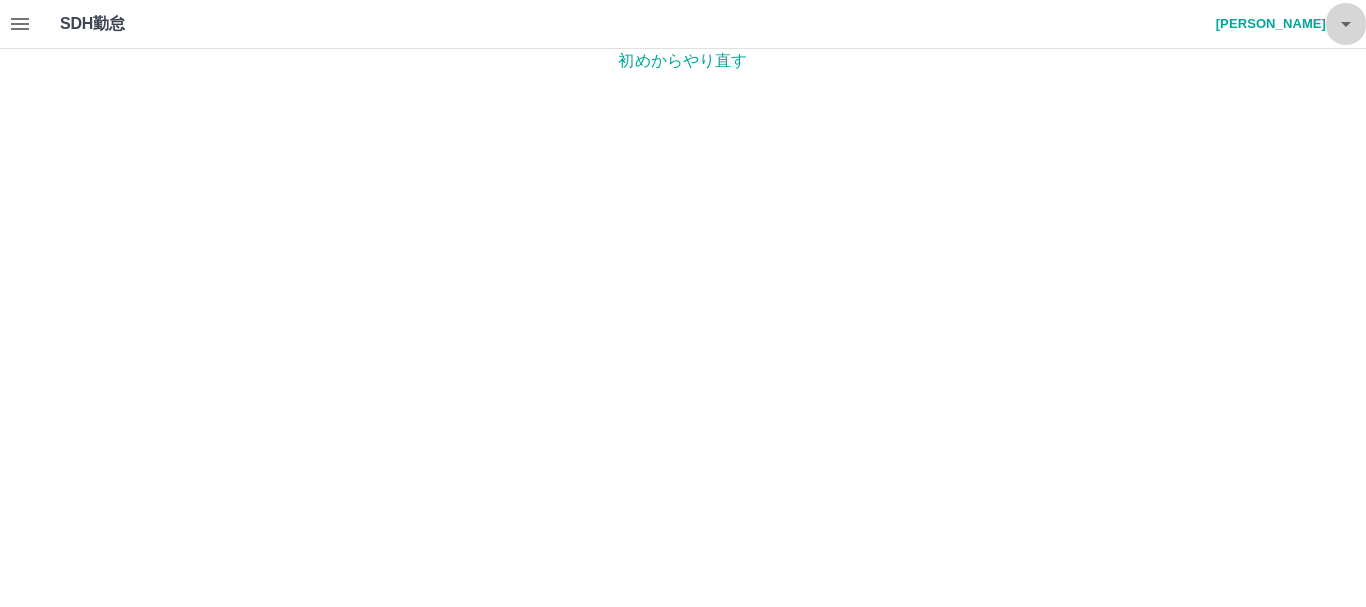 click 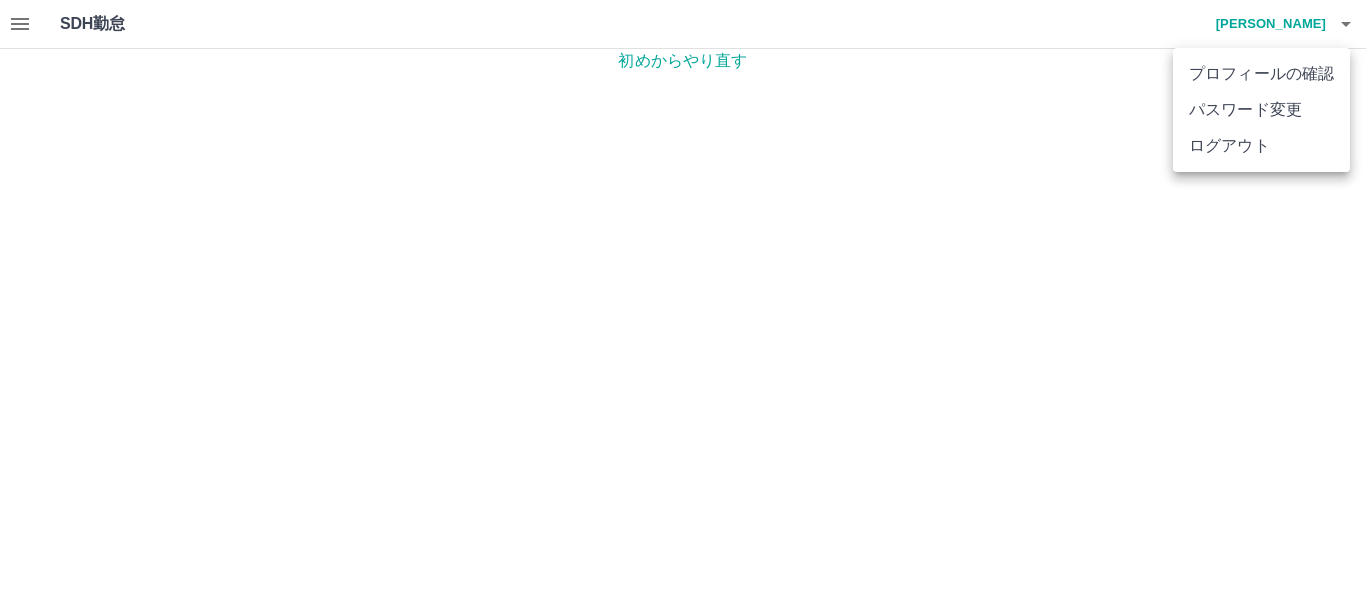 click on "ログアウト" at bounding box center (1261, 146) 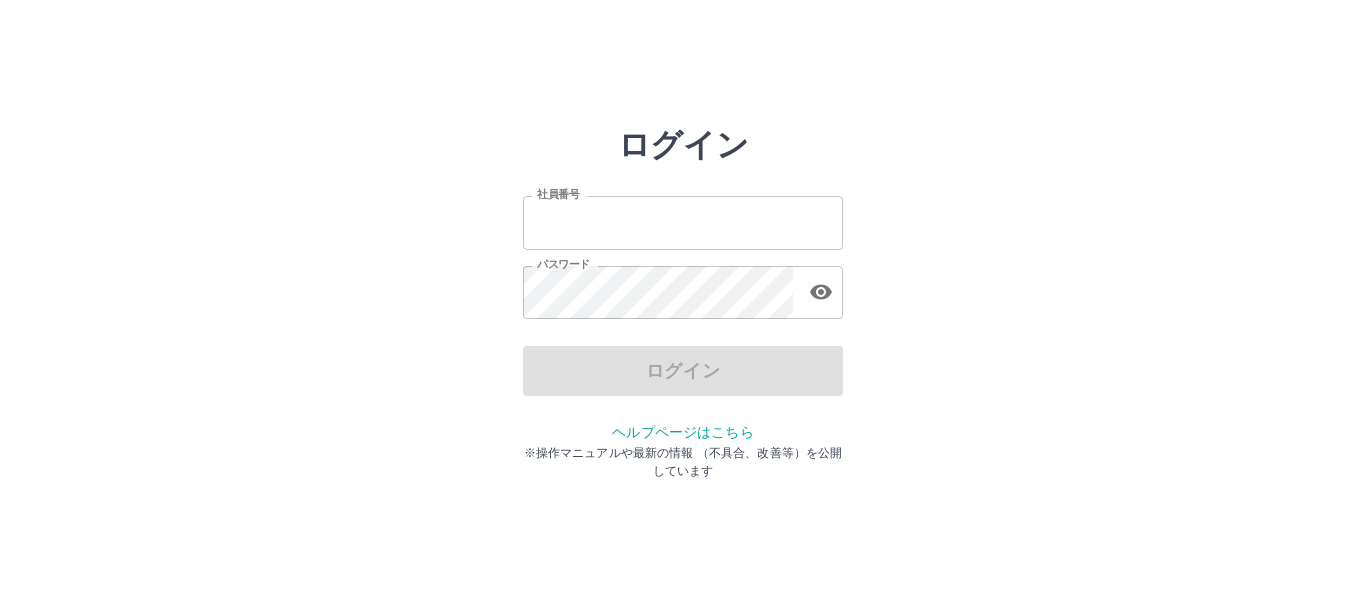 scroll, scrollTop: 0, scrollLeft: 0, axis: both 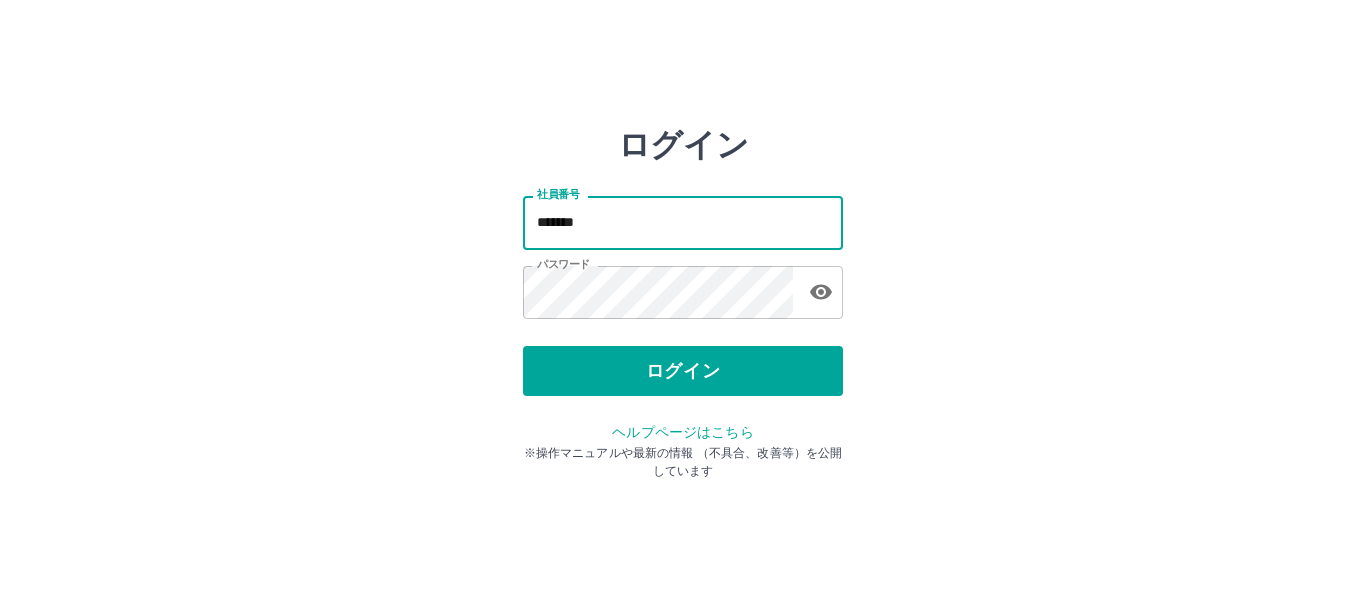 click on "*******" at bounding box center (683, 222) 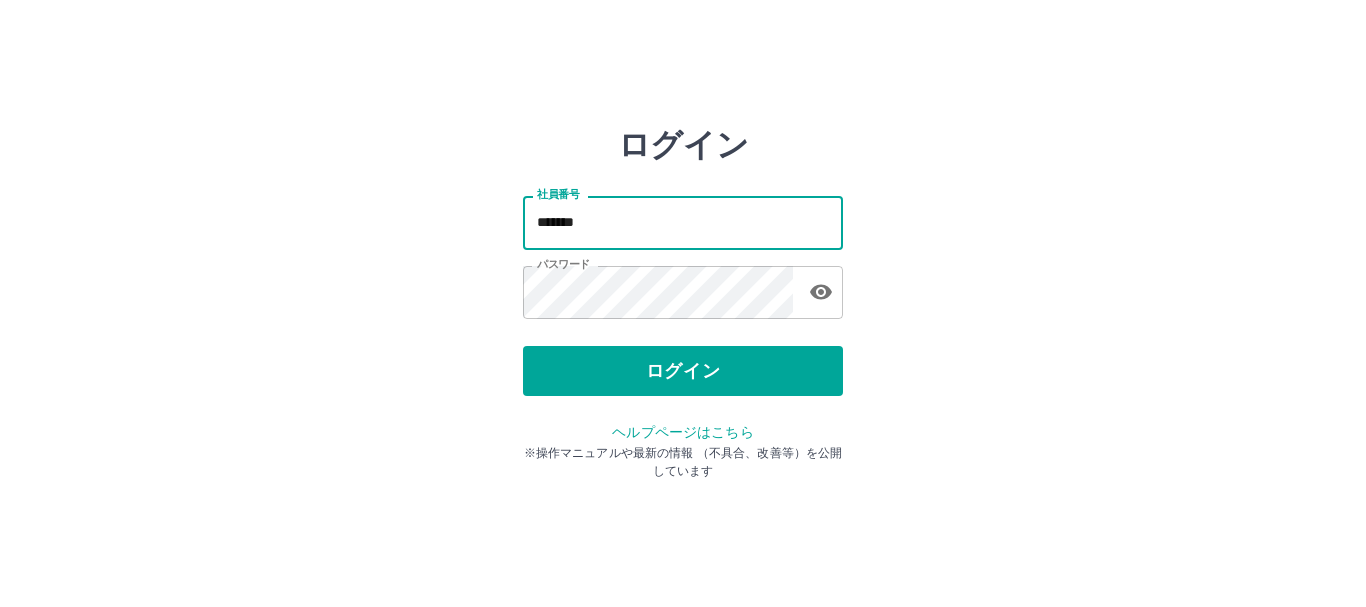 type on "*******" 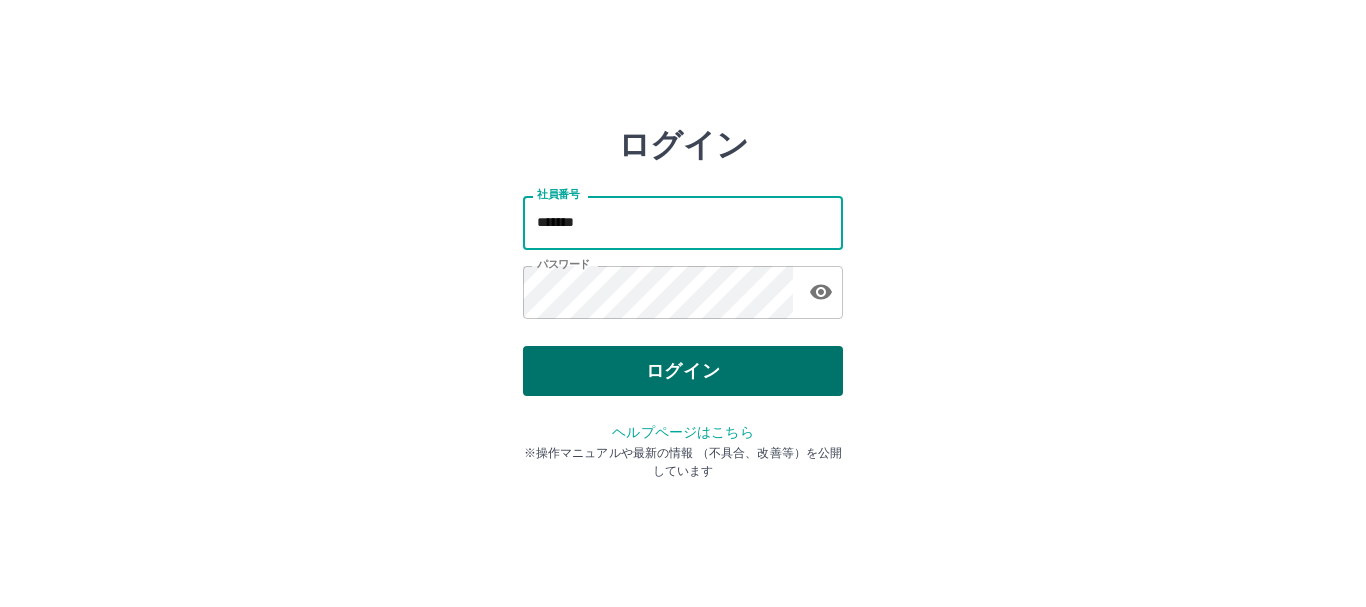 click on "ログイン" at bounding box center (683, 371) 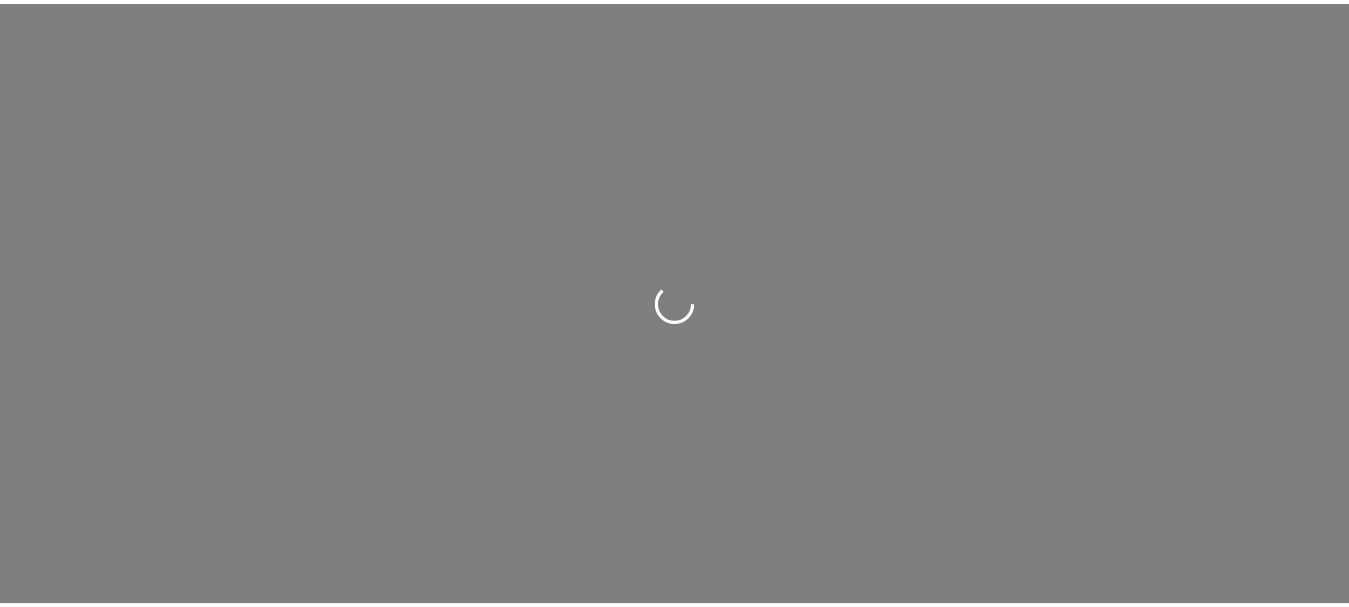 scroll, scrollTop: 0, scrollLeft: 0, axis: both 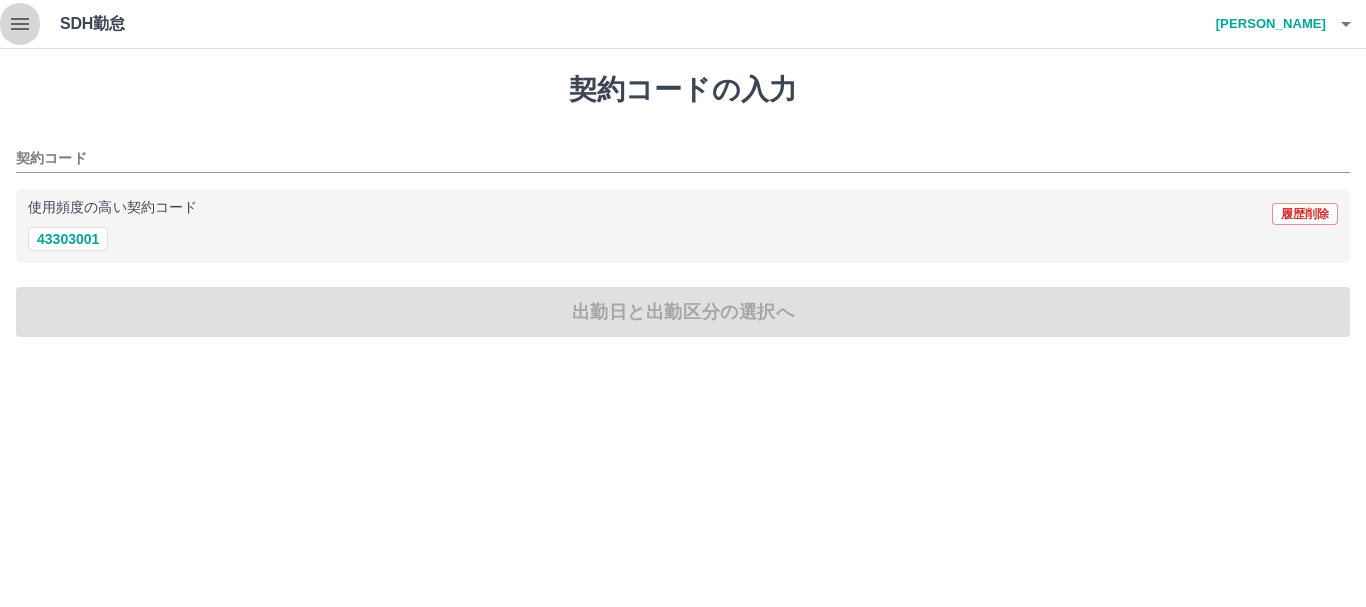 click 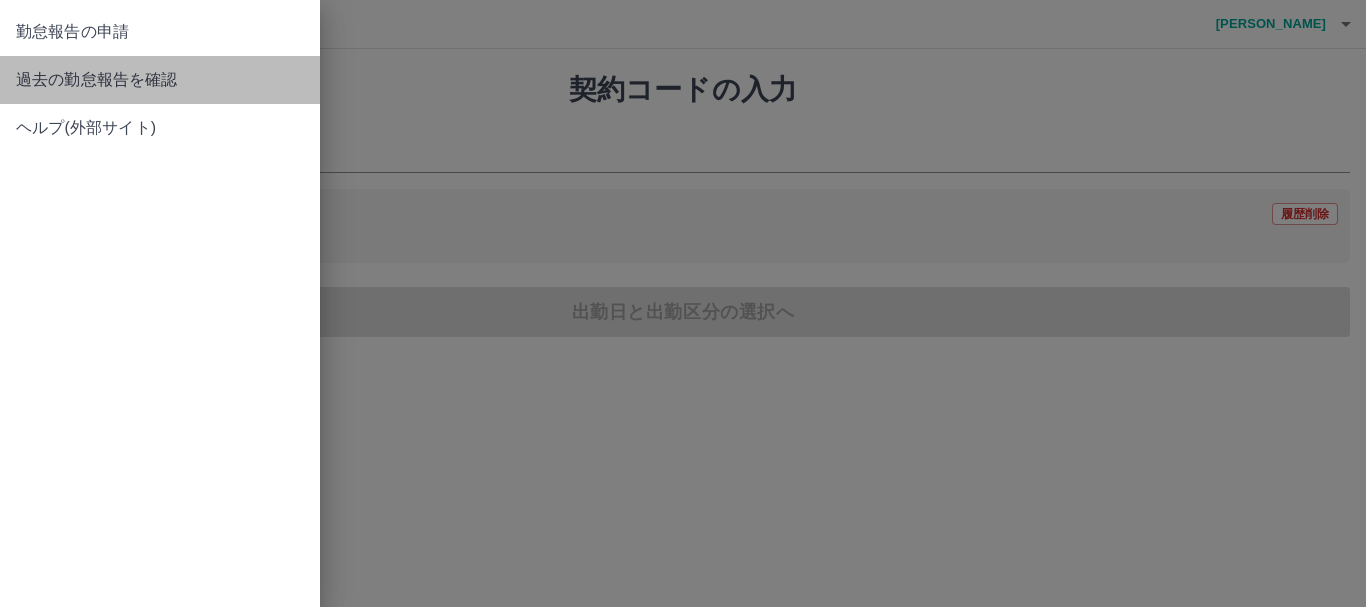 click on "過去の勤怠報告を確認" at bounding box center [160, 80] 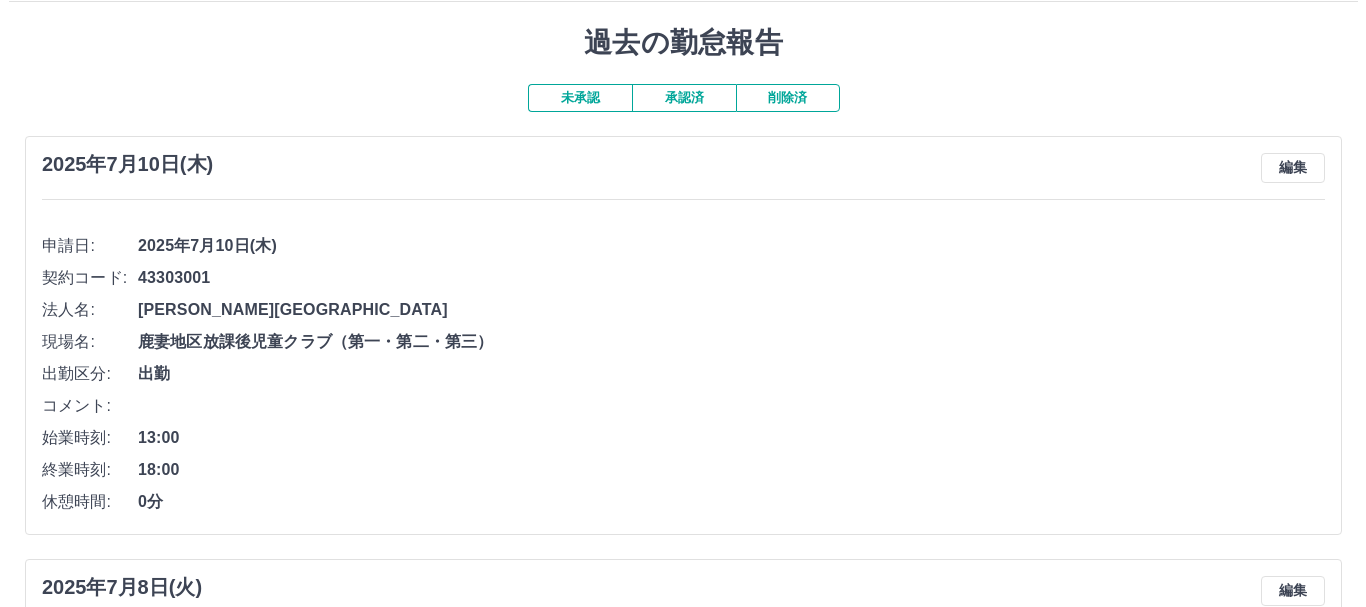 scroll, scrollTop: 0, scrollLeft: 0, axis: both 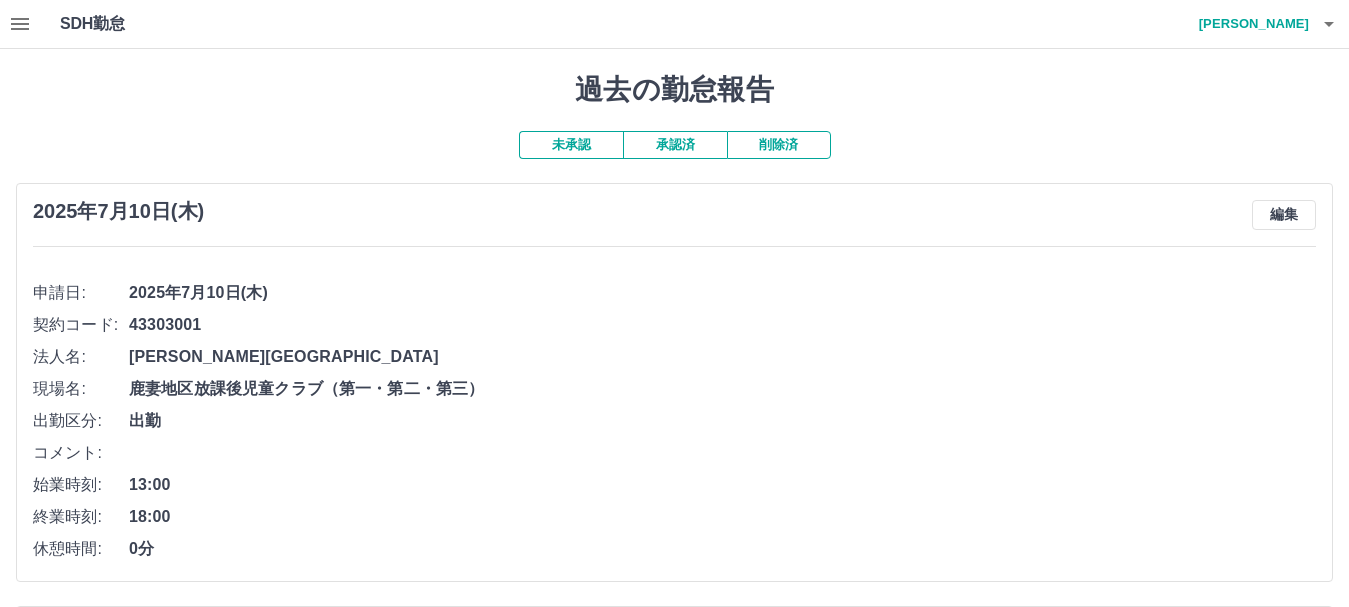 click 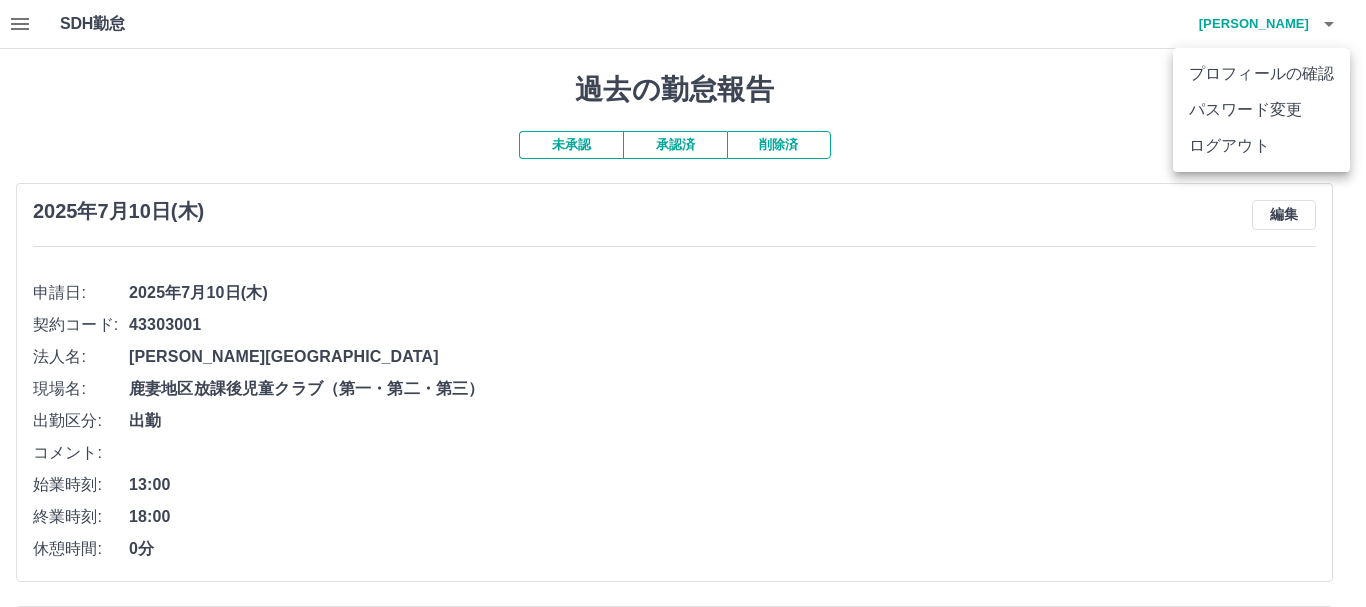click on "ログアウト" at bounding box center [1261, 146] 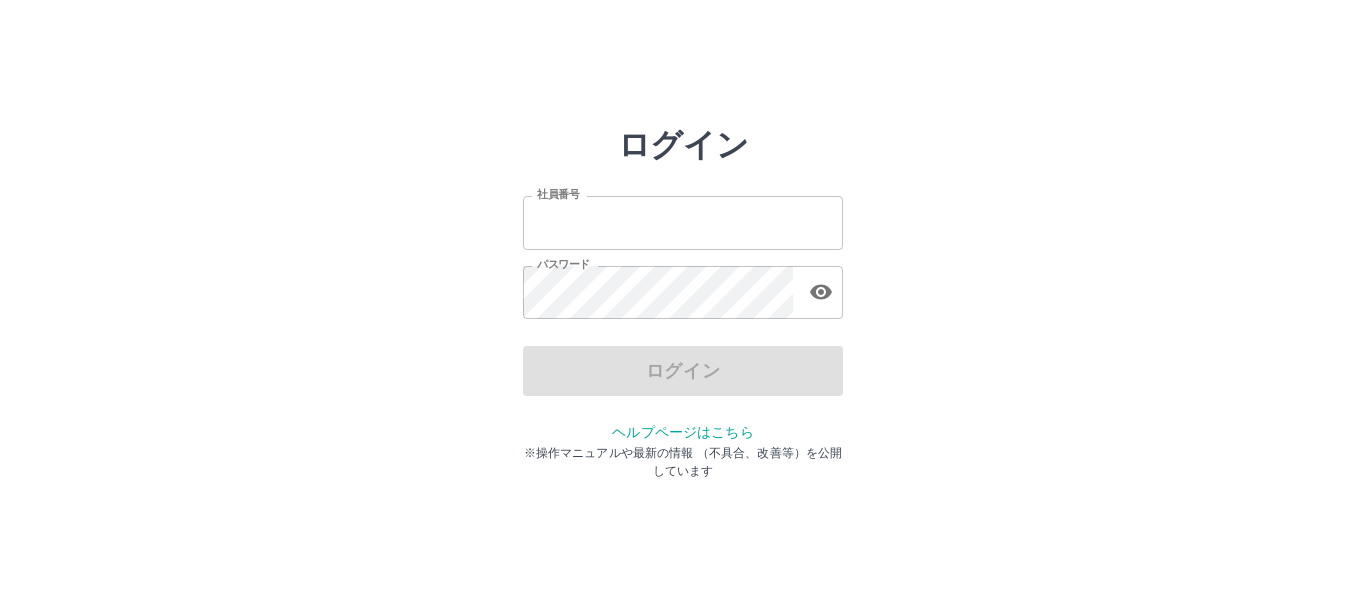scroll, scrollTop: 0, scrollLeft: 0, axis: both 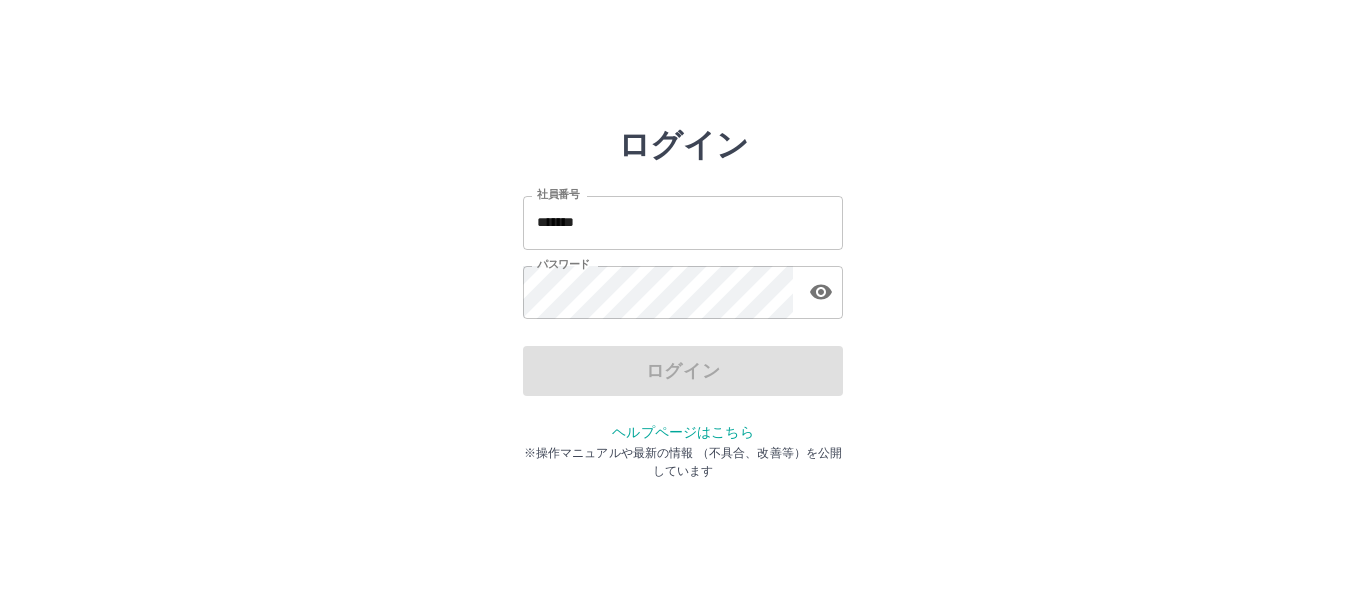 click on "*******" at bounding box center [683, 222] 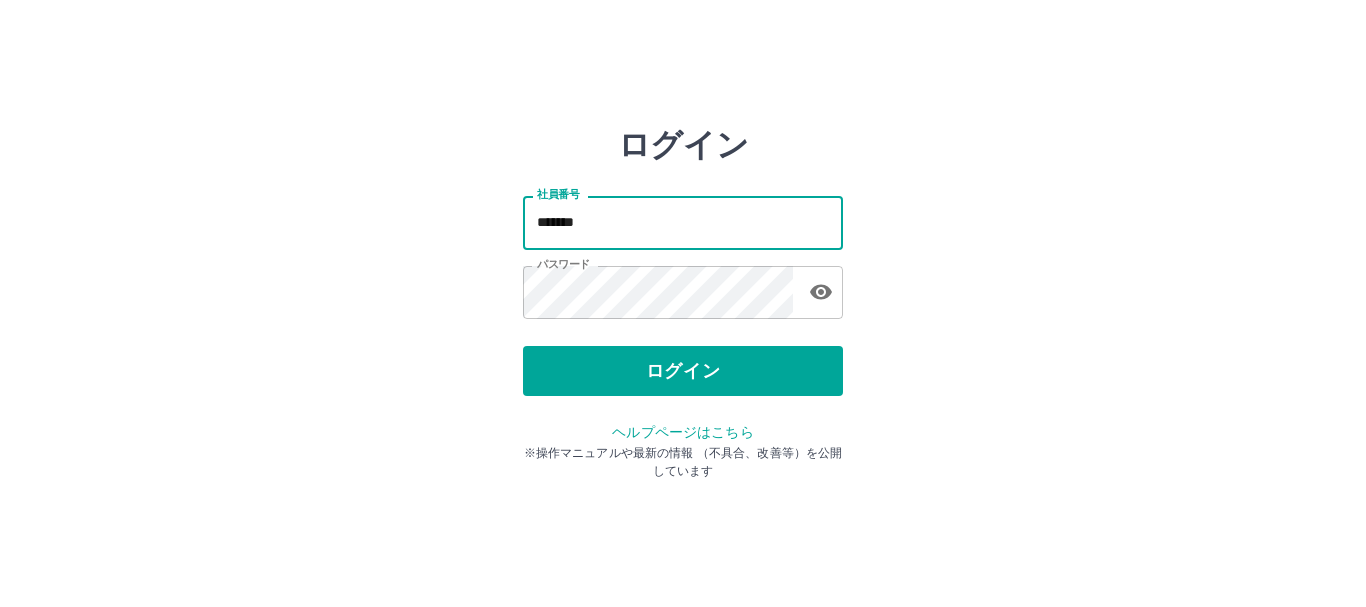 type on "*******" 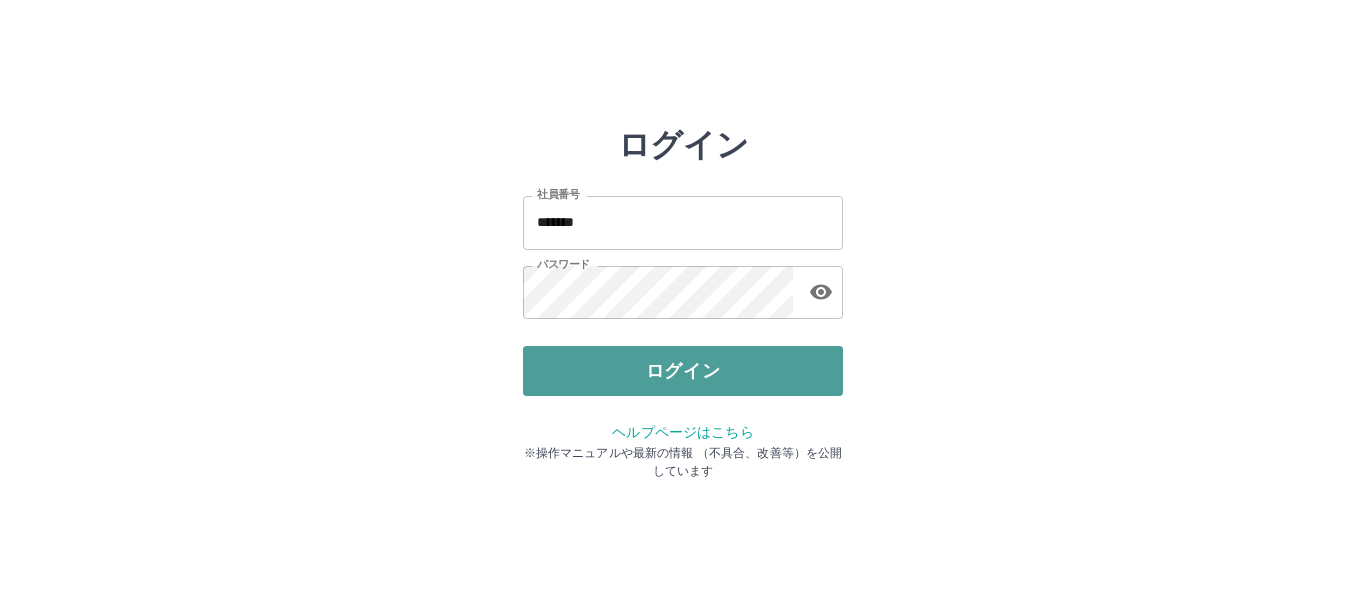 click on "ログイン" at bounding box center (683, 371) 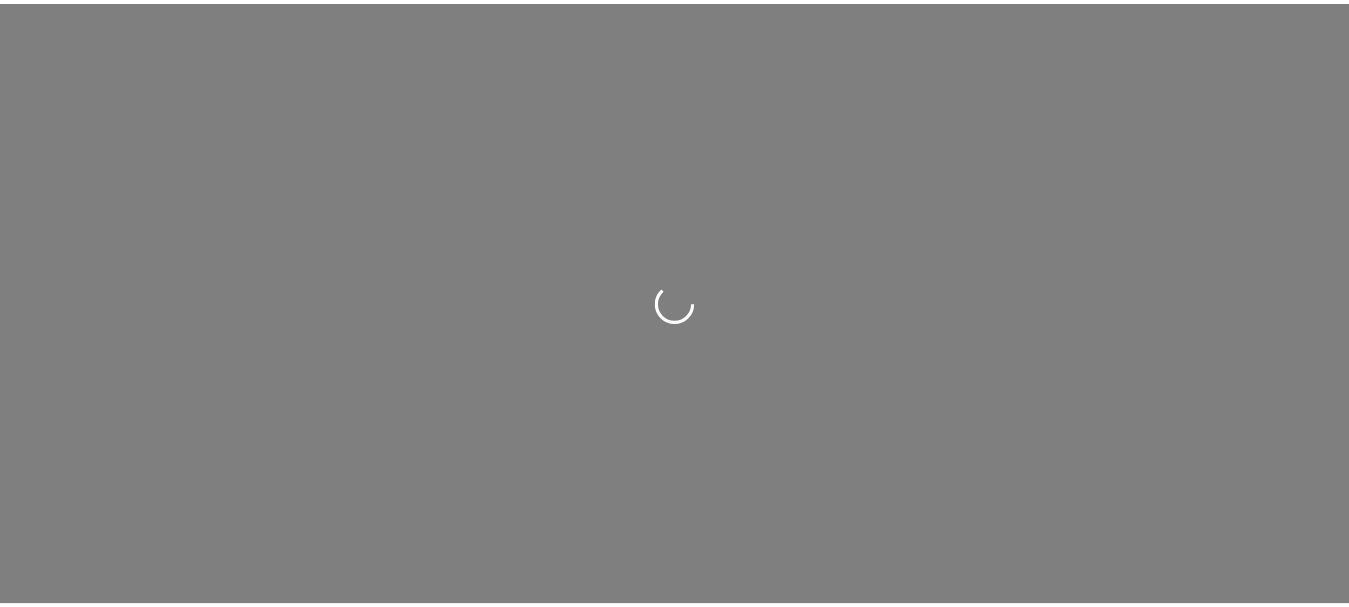 scroll, scrollTop: 0, scrollLeft: 0, axis: both 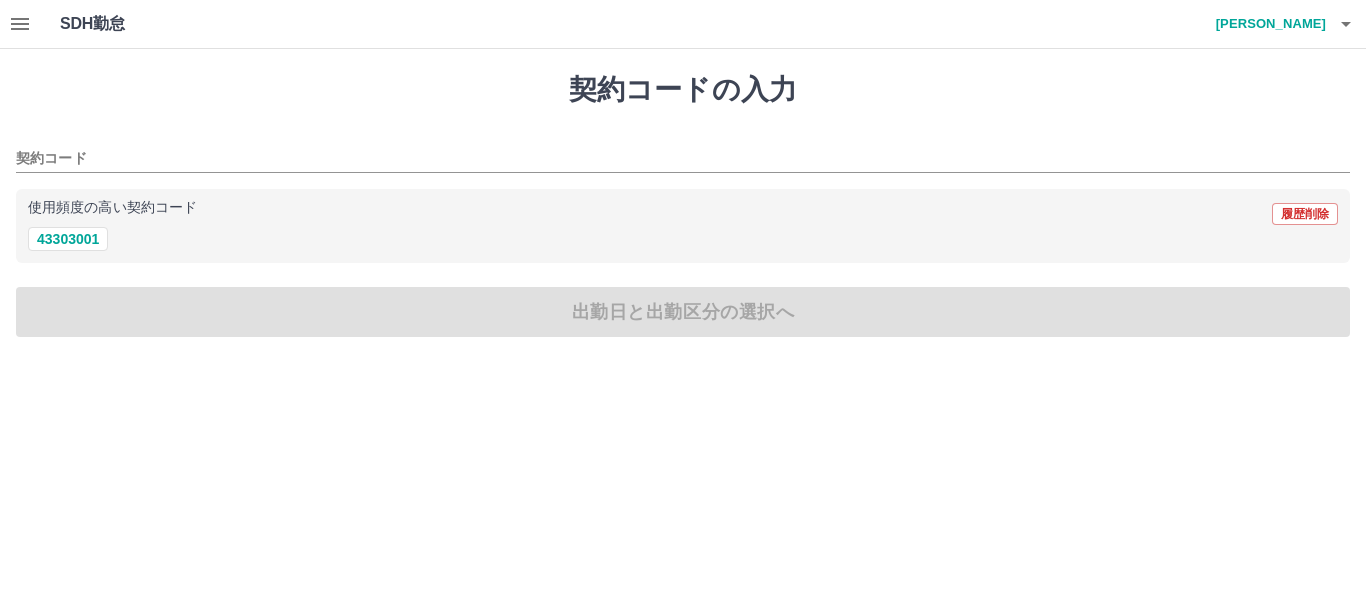 click 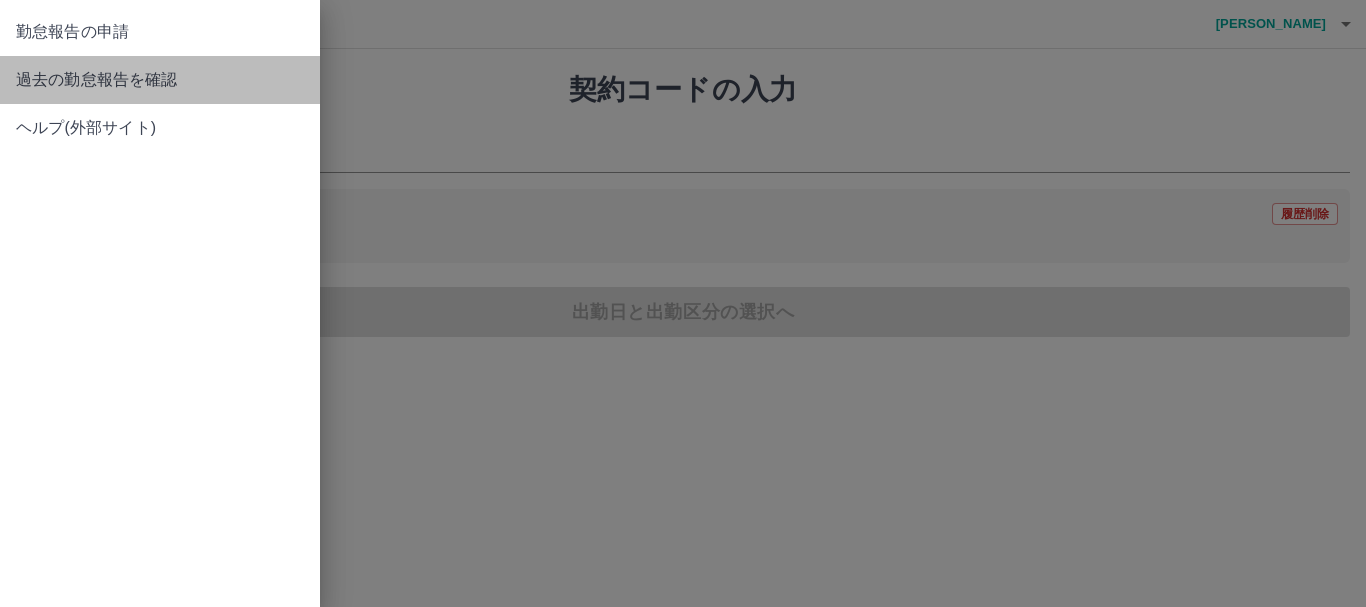 click on "過去の勤怠報告を確認" at bounding box center (160, 80) 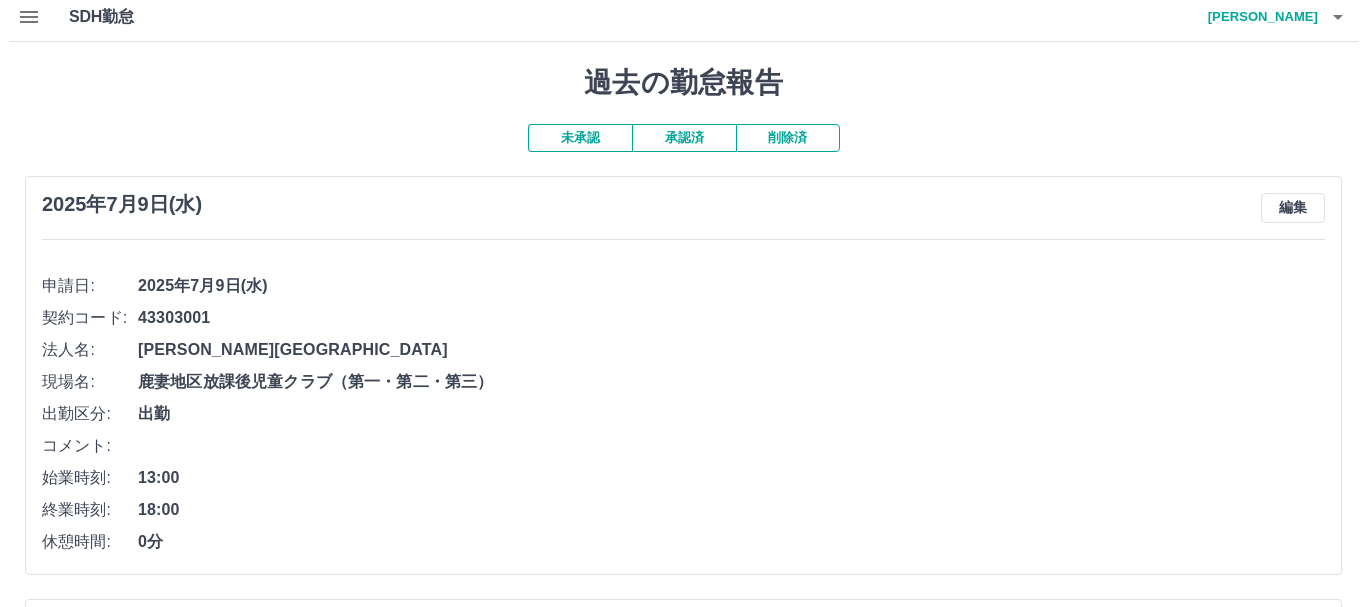 scroll, scrollTop: 0, scrollLeft: 0, axis: both 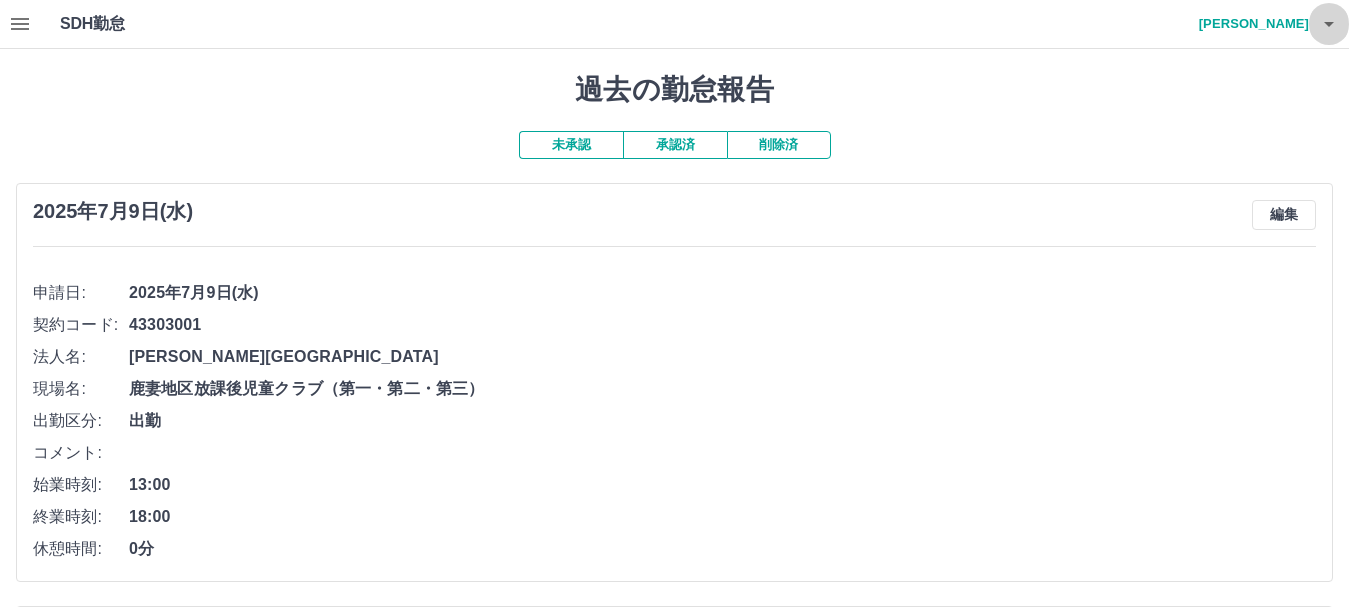 click 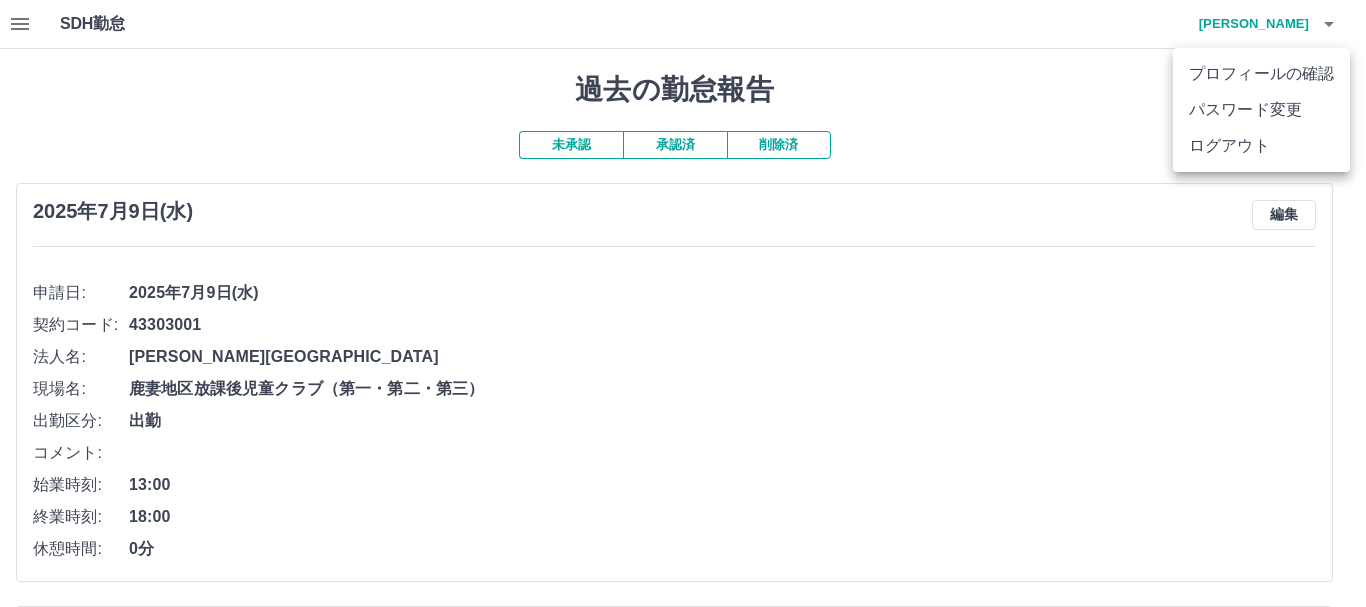 click on "ログアウト" at bounding box center [1261, 146] 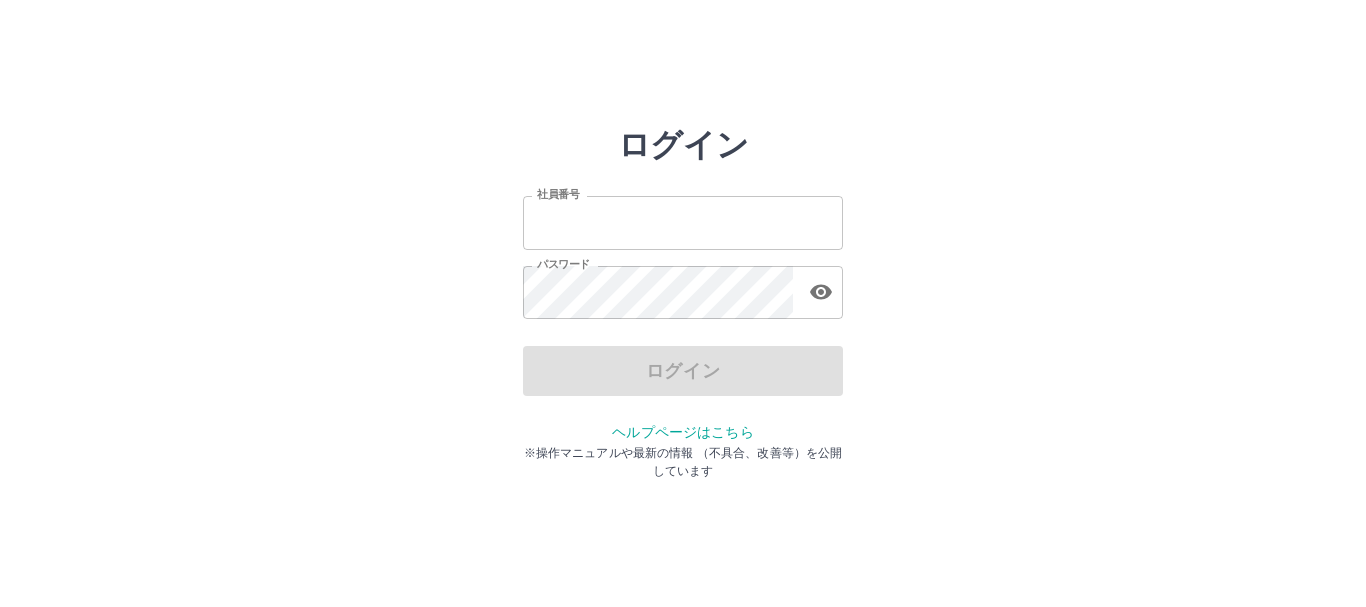 scroll, scrollTop: 0, scrollLeft: 0, axis: both 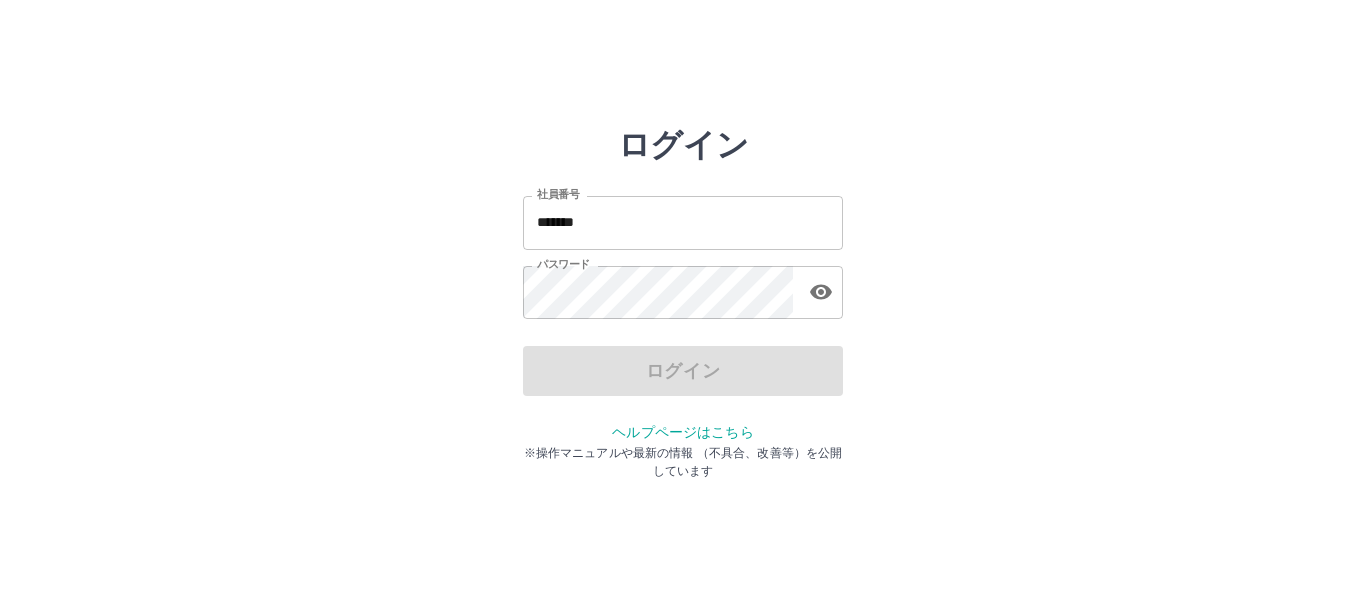 click on "ログイン" at bounding box center [683, 371] 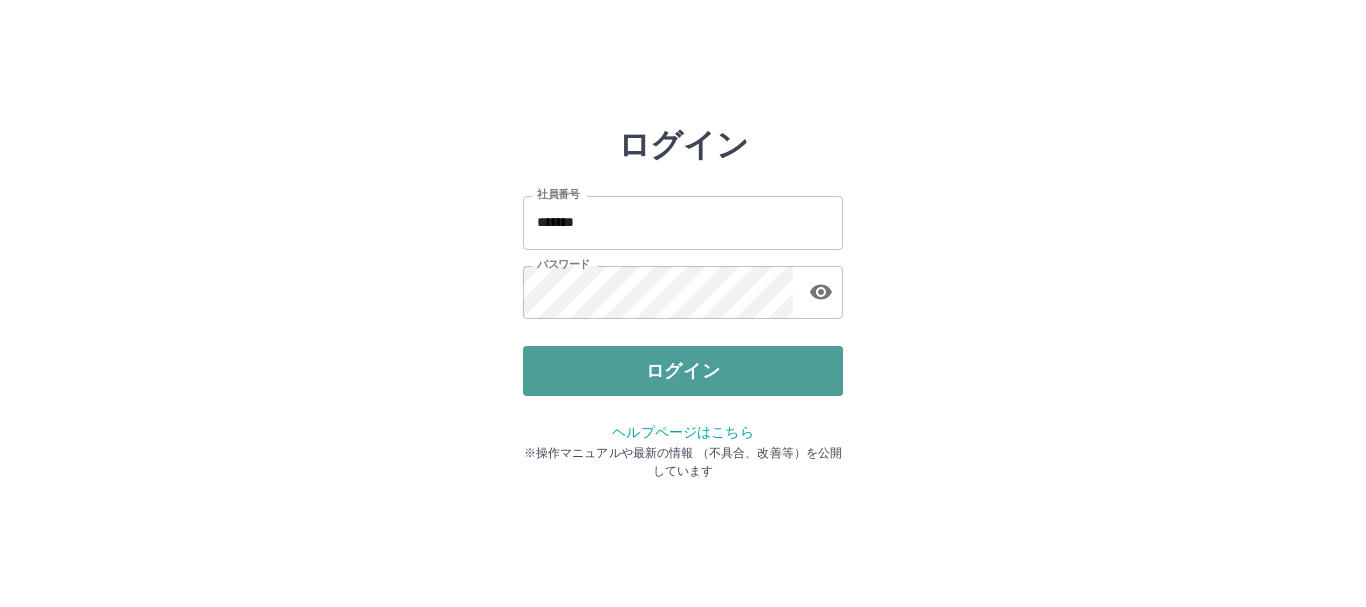 click on "ログイン" at bounding box center [683, 371] 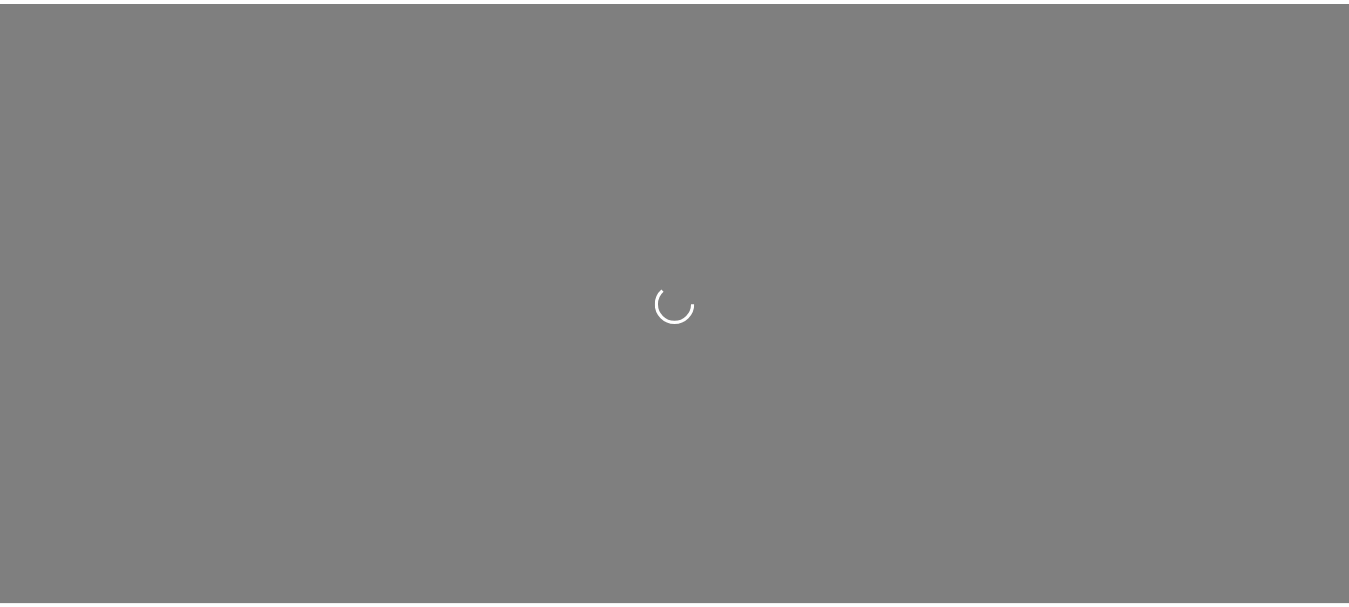 scroll, scrollTop: 0, scrollLeft: 0, axis: both 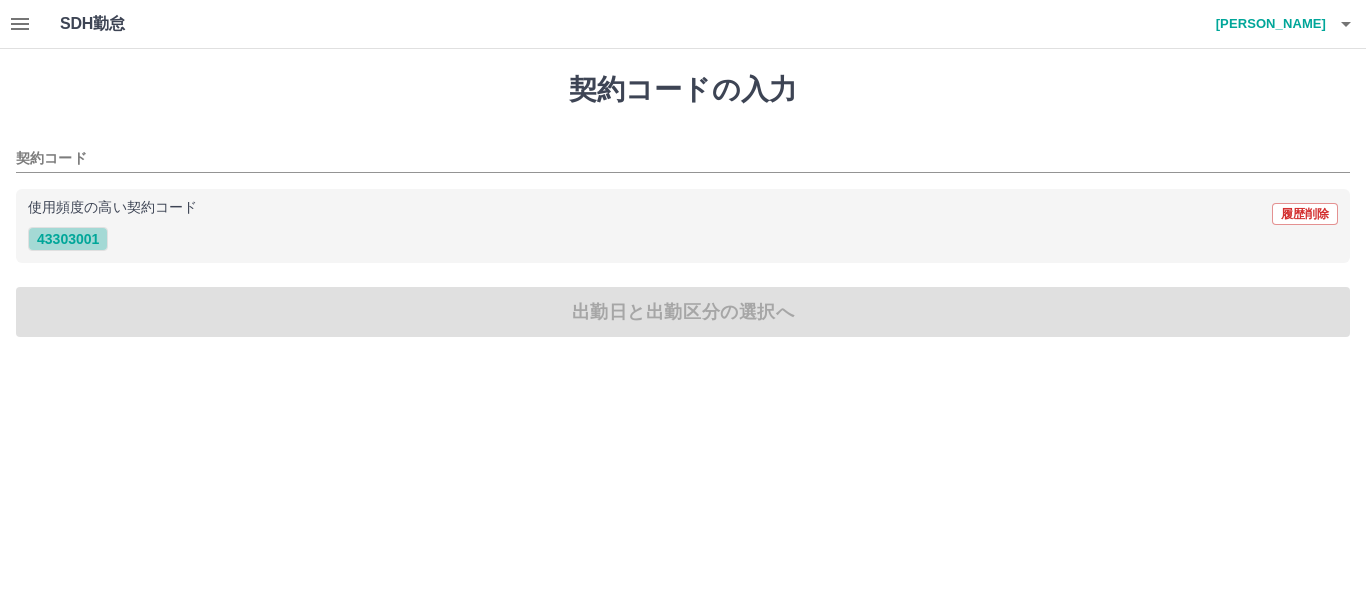 click on "43303001" at bounding box center (68, 239) 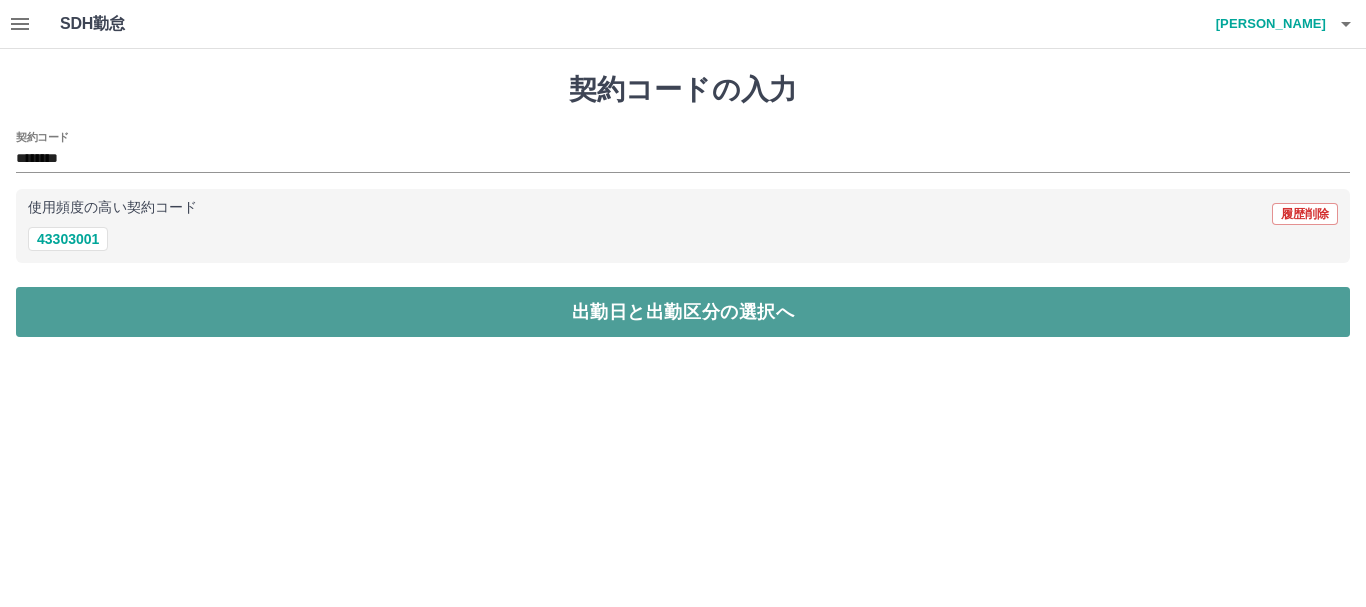 click on "出勤日と出勤区分の選択へ" at bounding box center (683, 312) 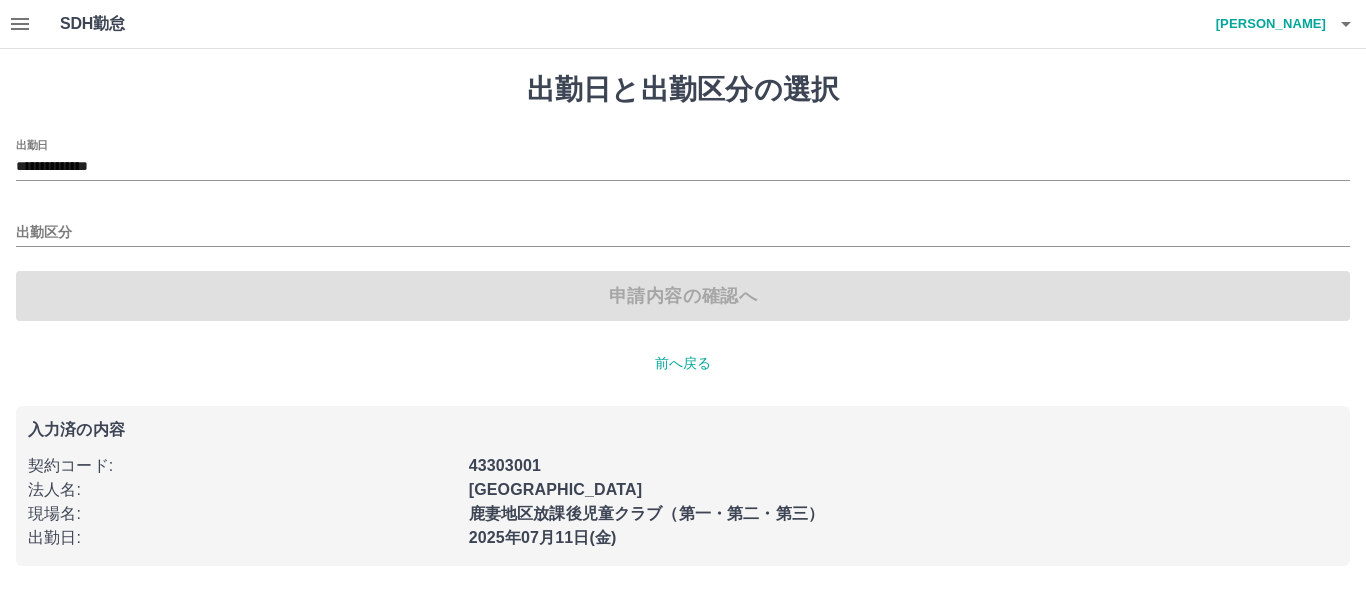 click on "出勤区分" at bounding box center [683, 226] 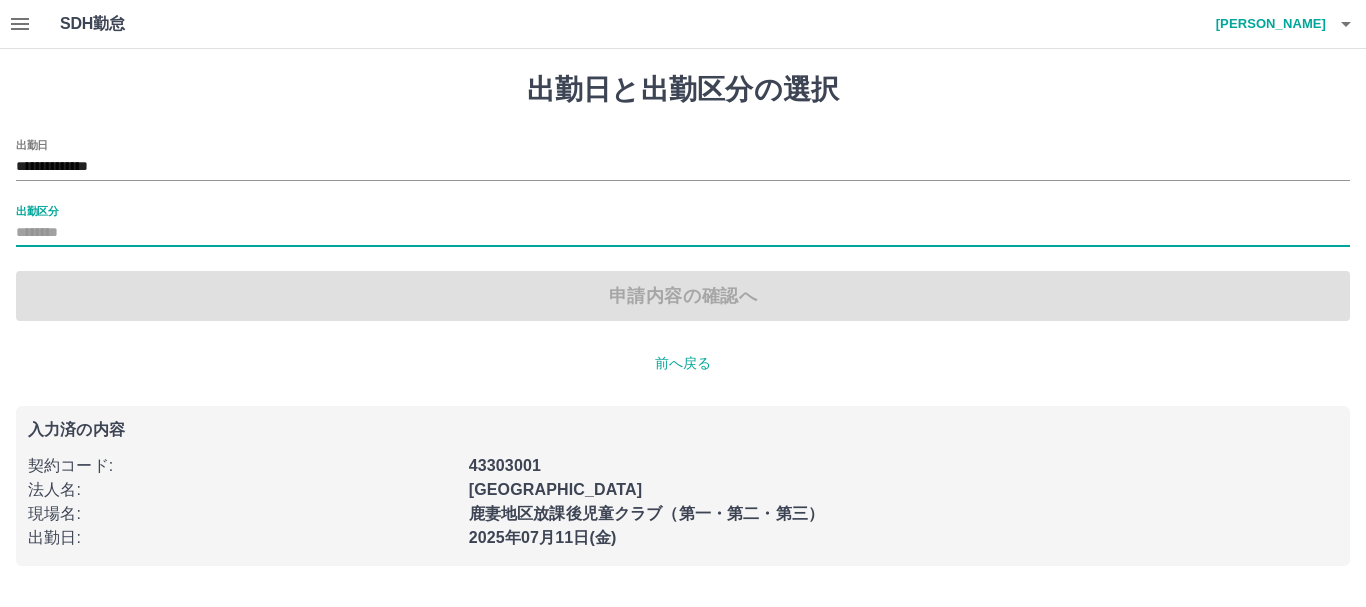 click on "出勤区分" at bounding box center [683, 233] 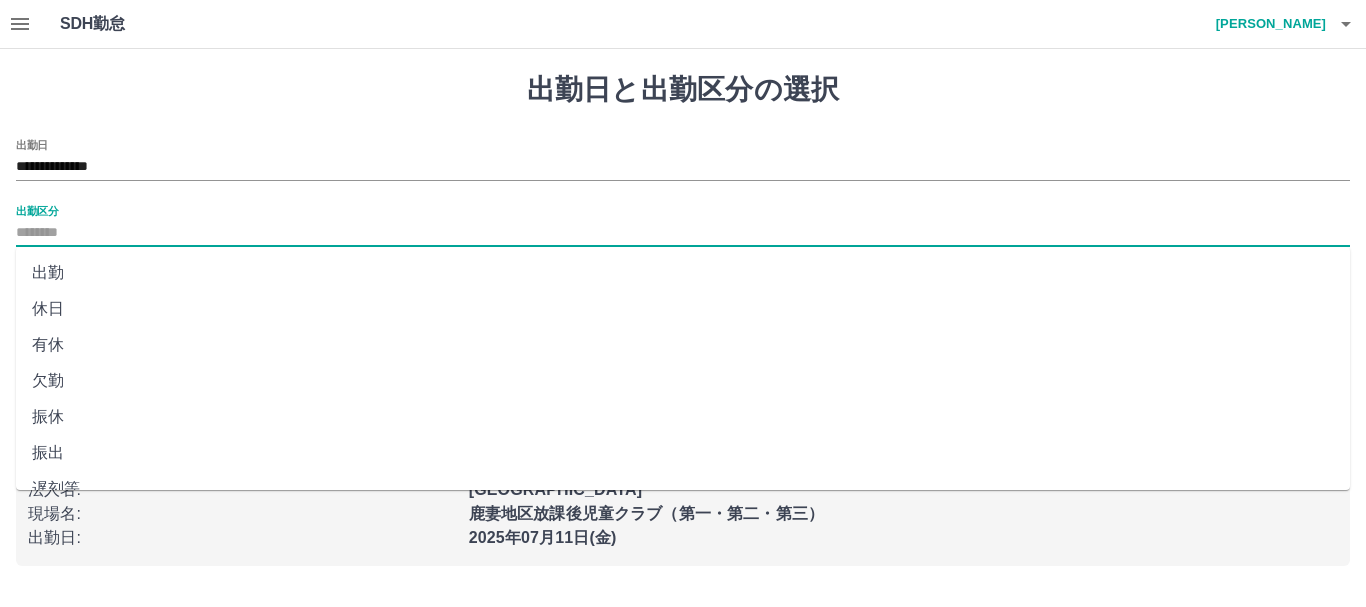 click on "出勤" at bounding box center (683, 273) 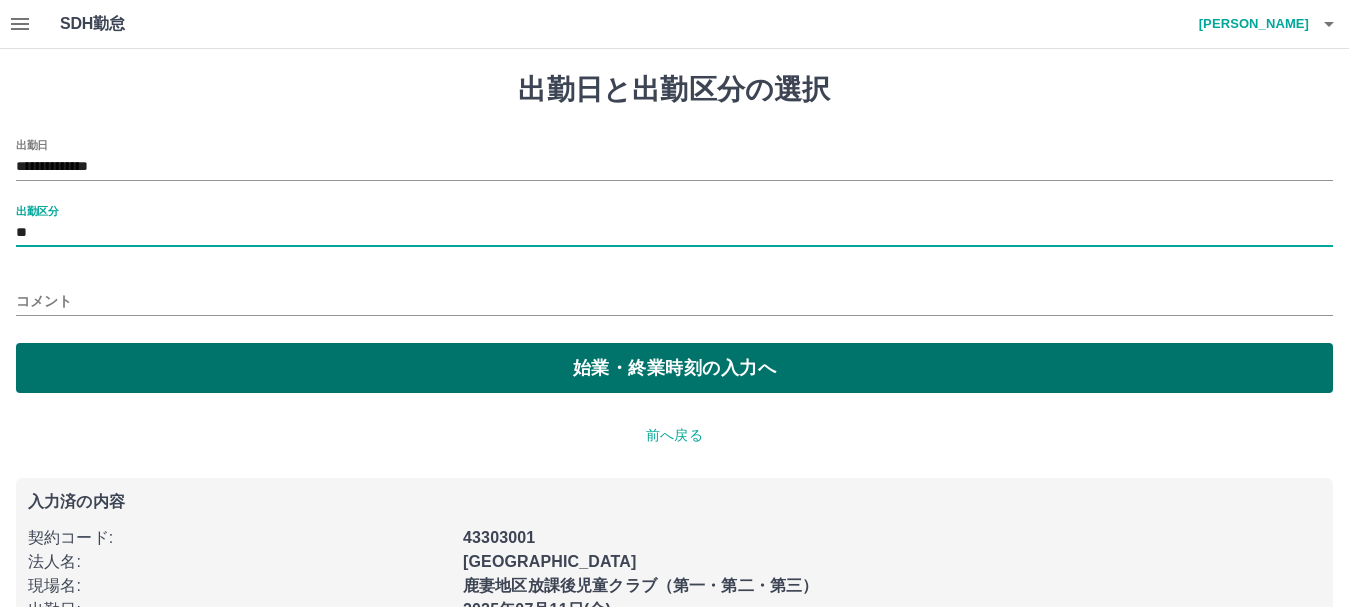 click on "始業・終業時刻の入力へ" at bounding box center [674, 368] 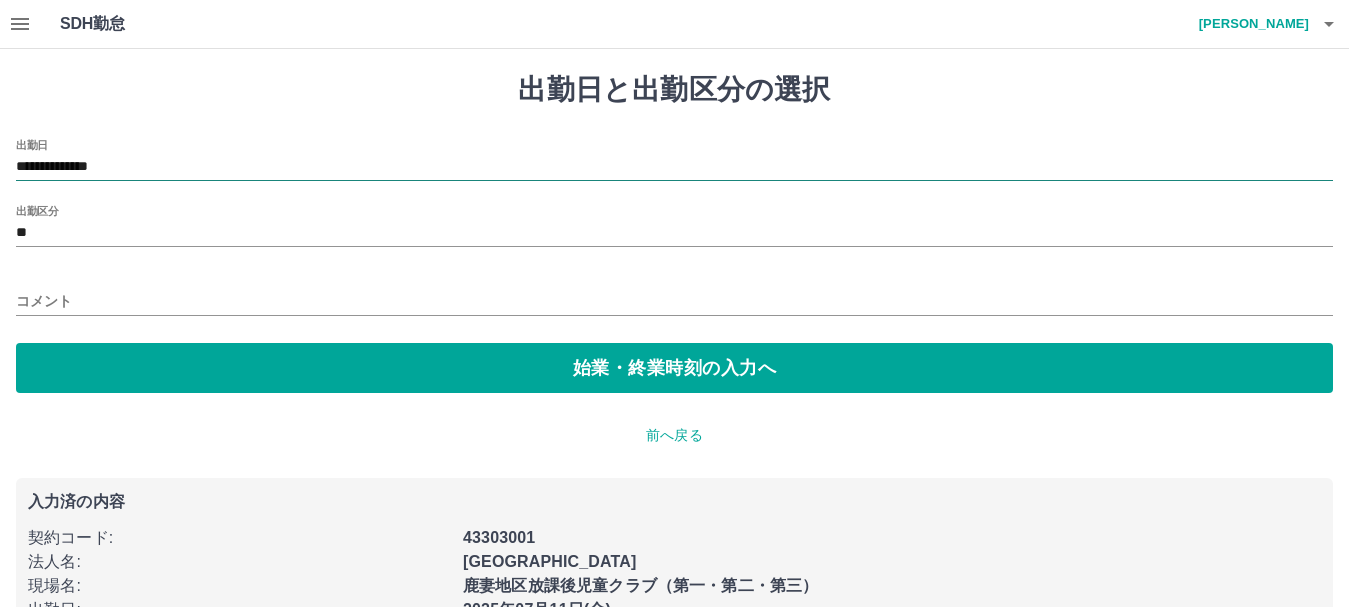 click on "**********" at bounding box center [674, 167] 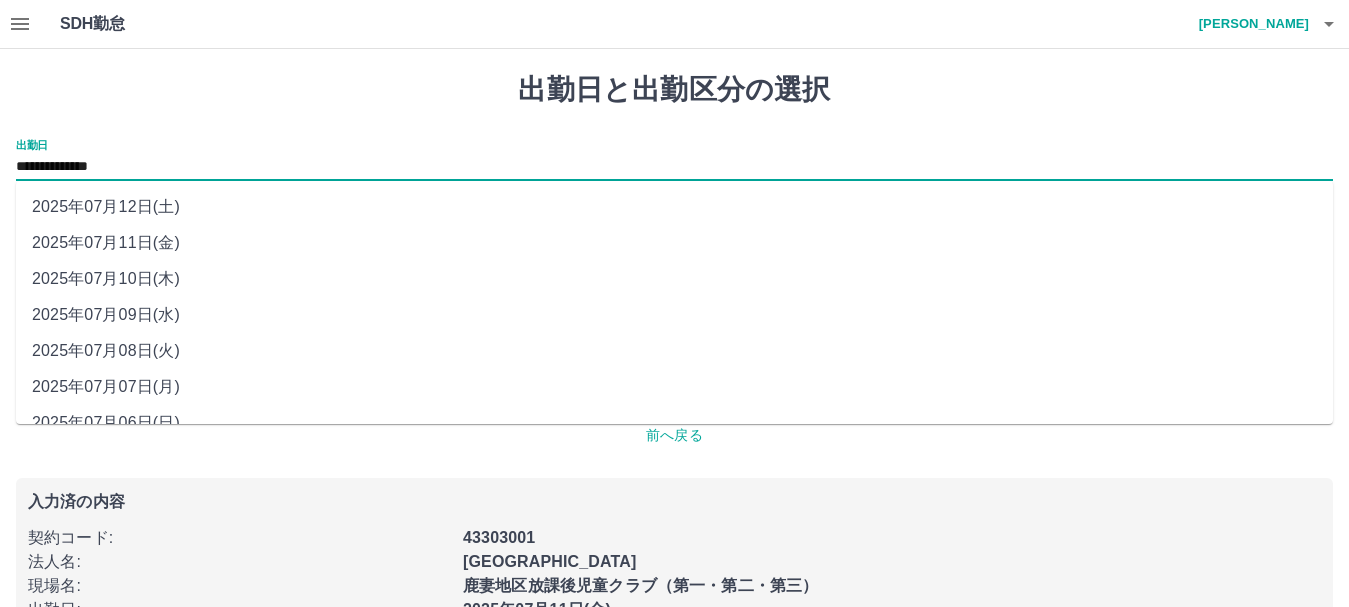 click on "2025年07月10日(木)" at bounding box center [674, 279] 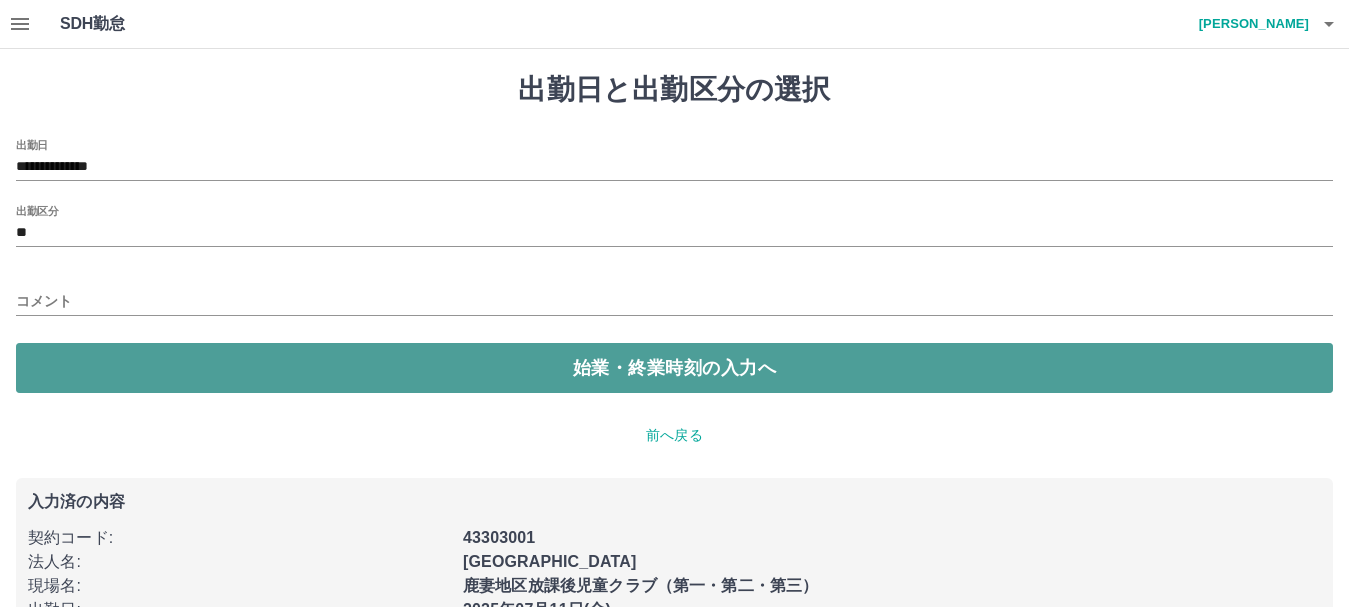 click on "始業・終業時刻の入力へ" at bounding box center (674, 368) 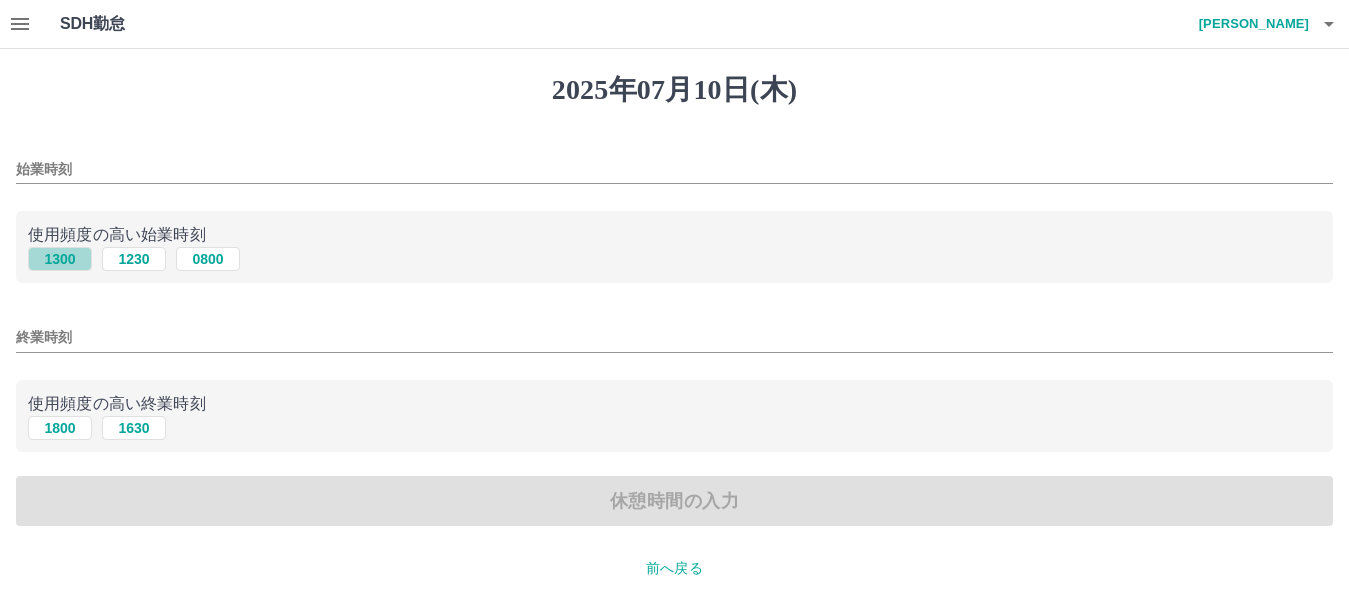 click on "1300" at bounding box center [60, 259] 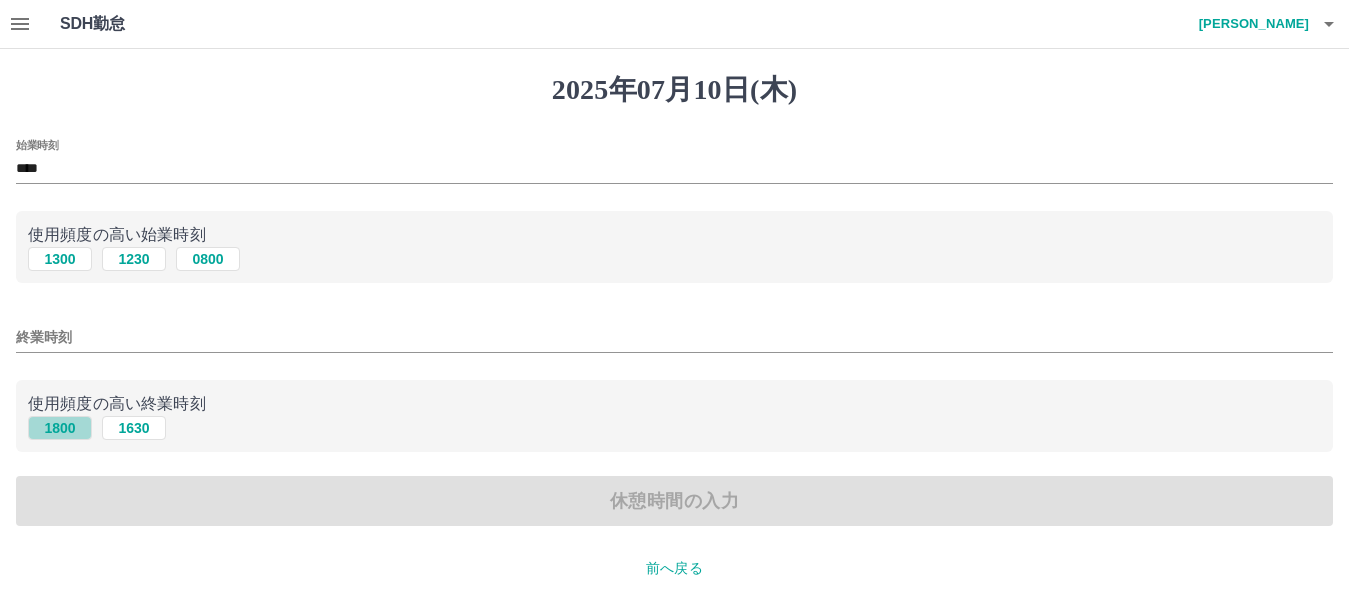 click on "1800" at bounding box center (60, 428) 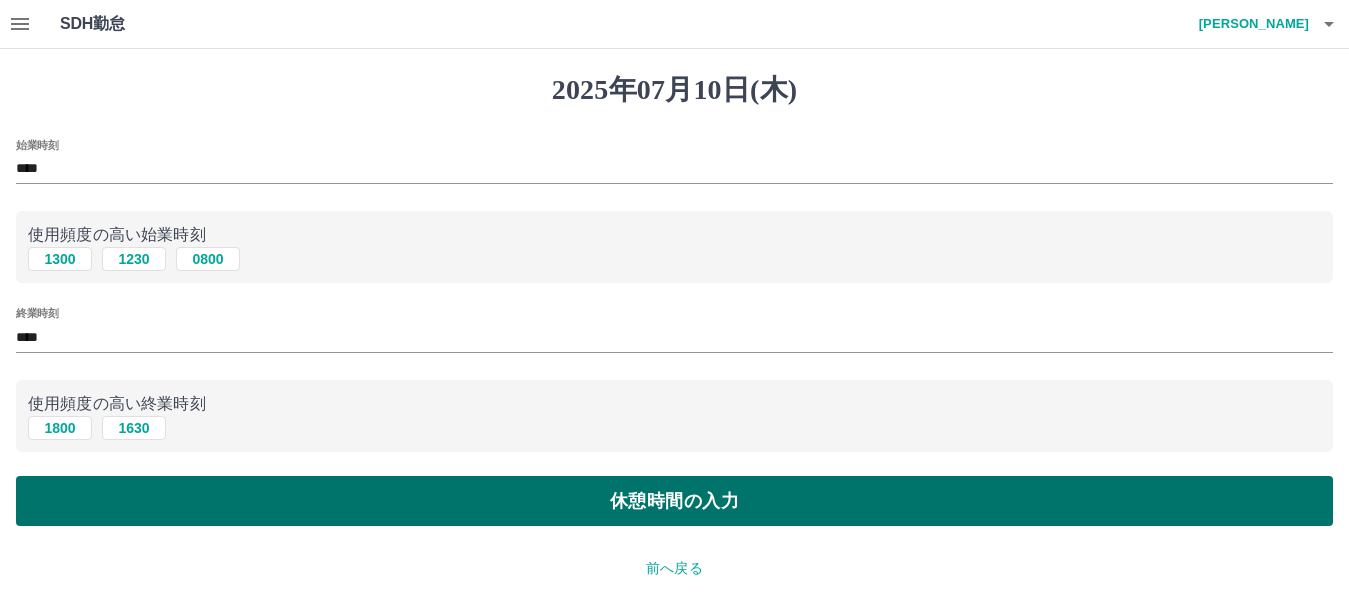 click on "休憩時間の入力" at bounding box center [674, 501] 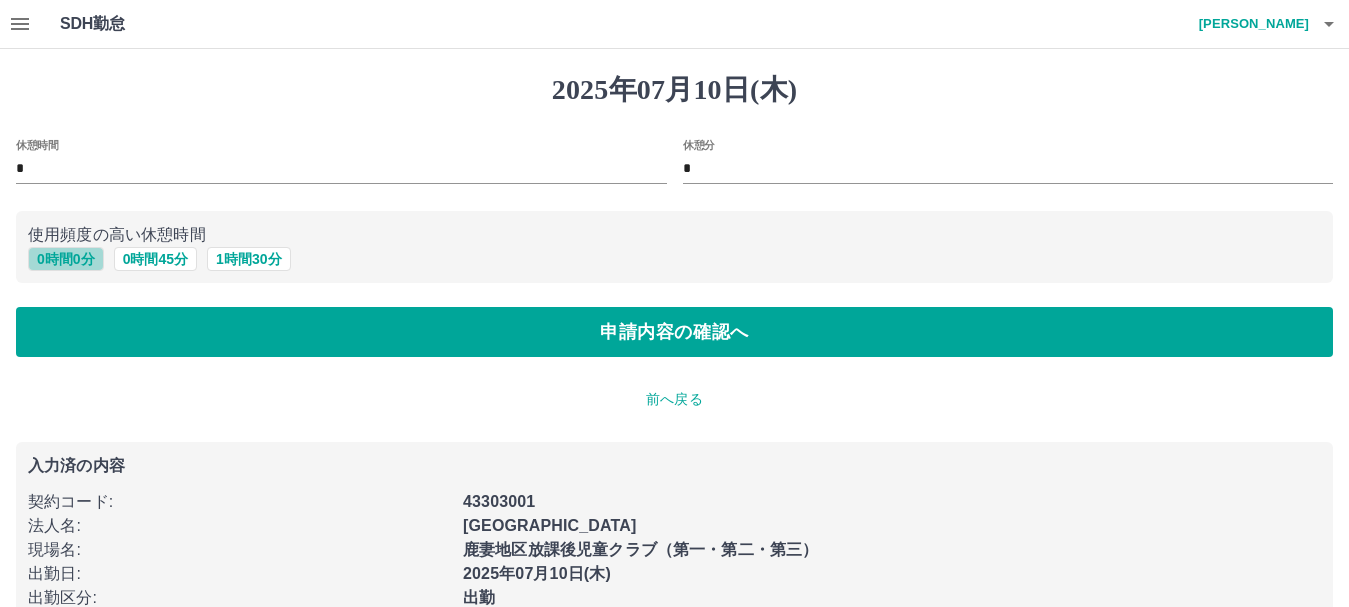 click on "0 時間 0 分" at bounding box center [66, 259] 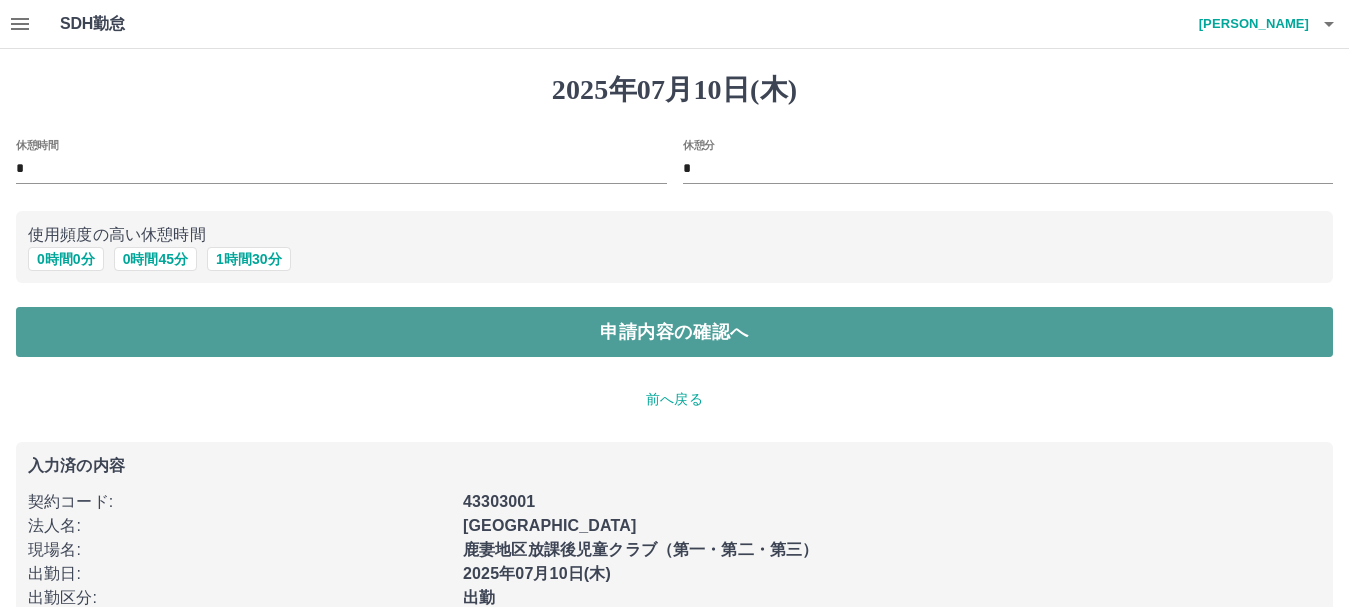 click on "申請内容の確認へ" at bounding box center [674, 332] 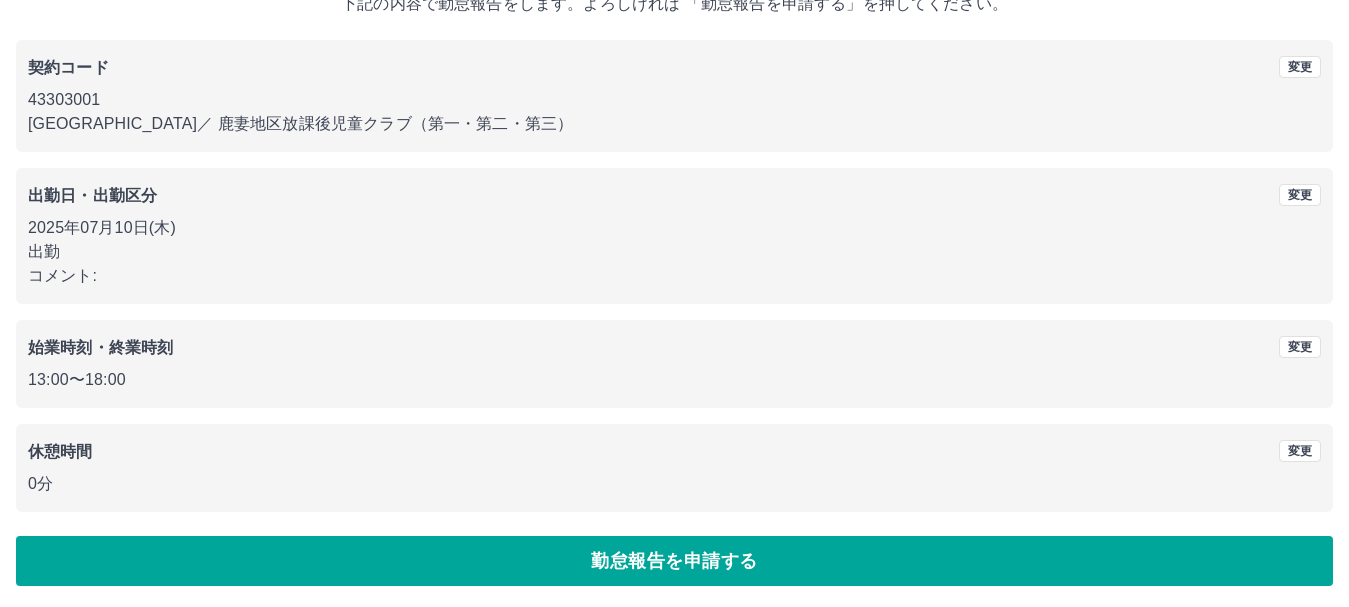 scroll, scrollTop: 142, scrollLeft: 0, axis: vertical 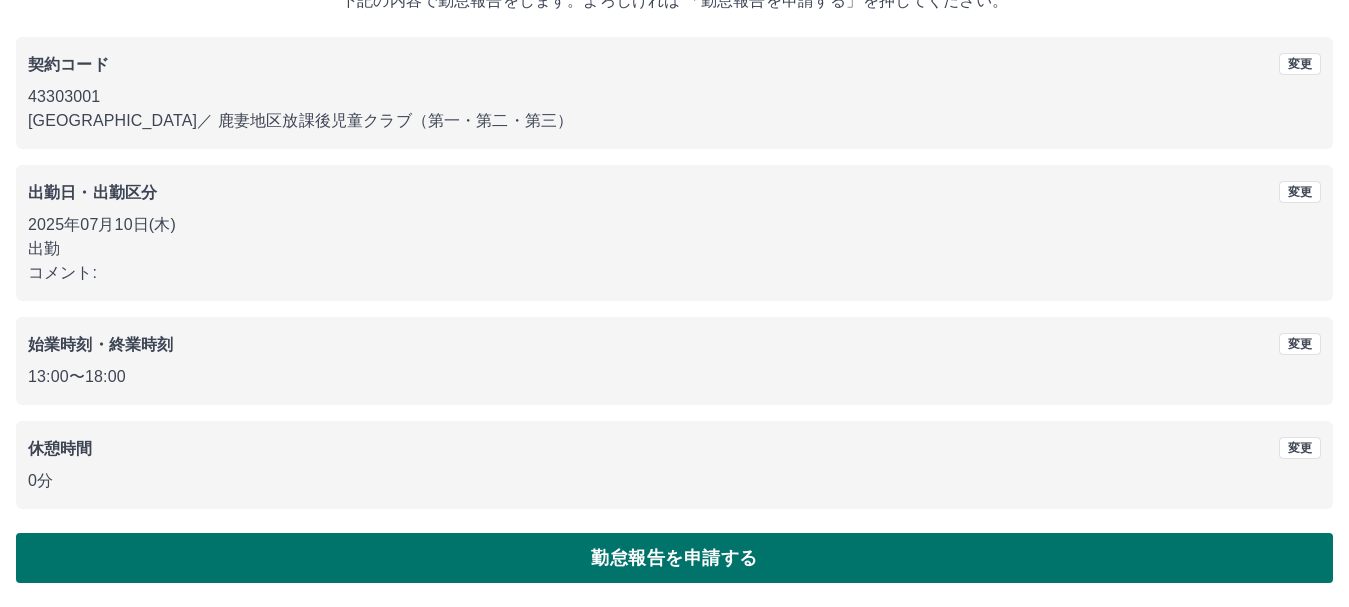 click on "勤怠報告を申請する" at bounding box center [674, 558] 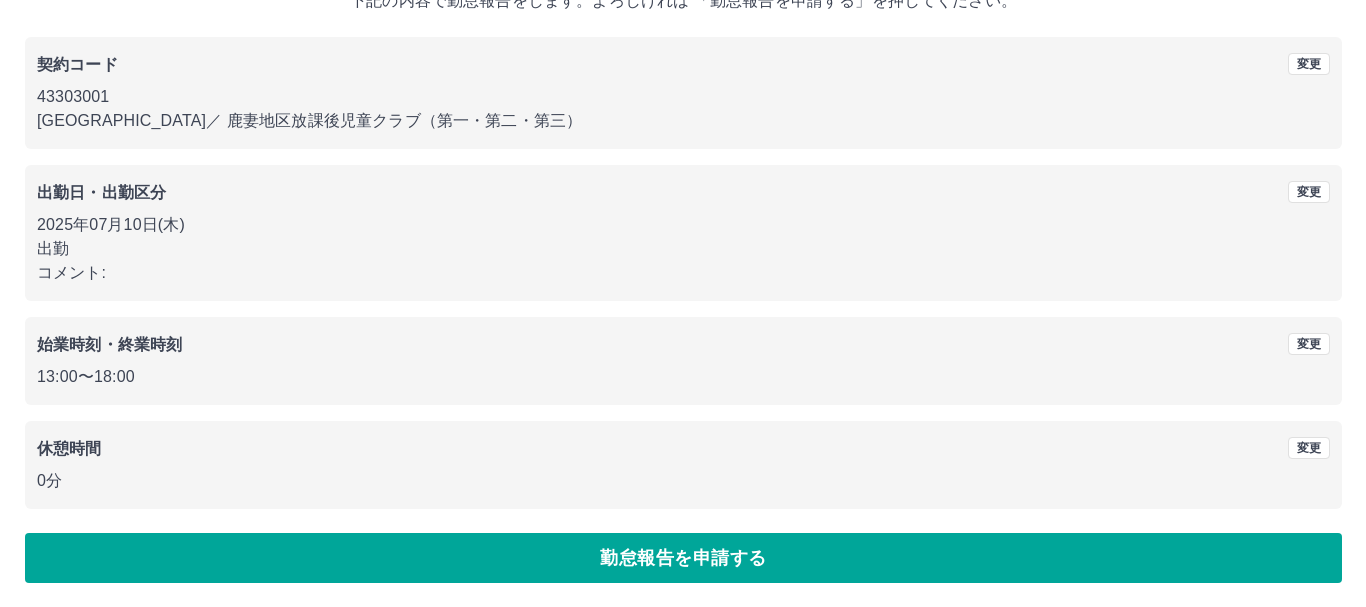 scroll, scrollTop: 0, scrollLeft: 0, axis: both 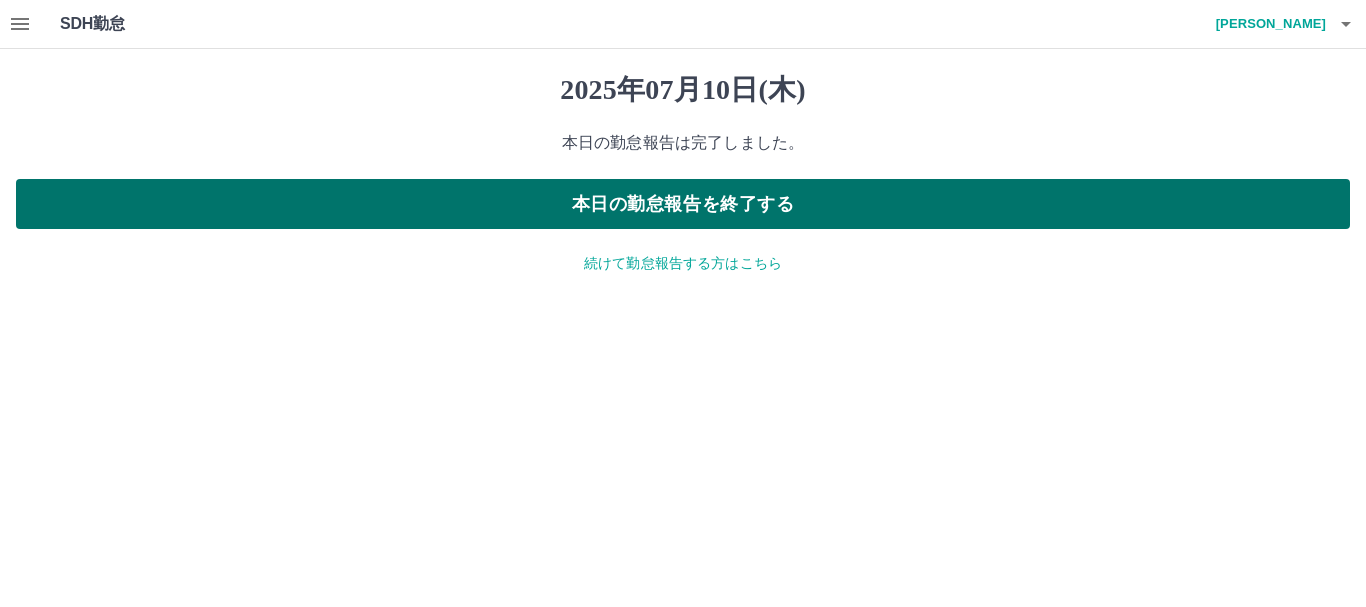 click on "本日の勤怠報告を終了する" at bounding box center [683, 204] 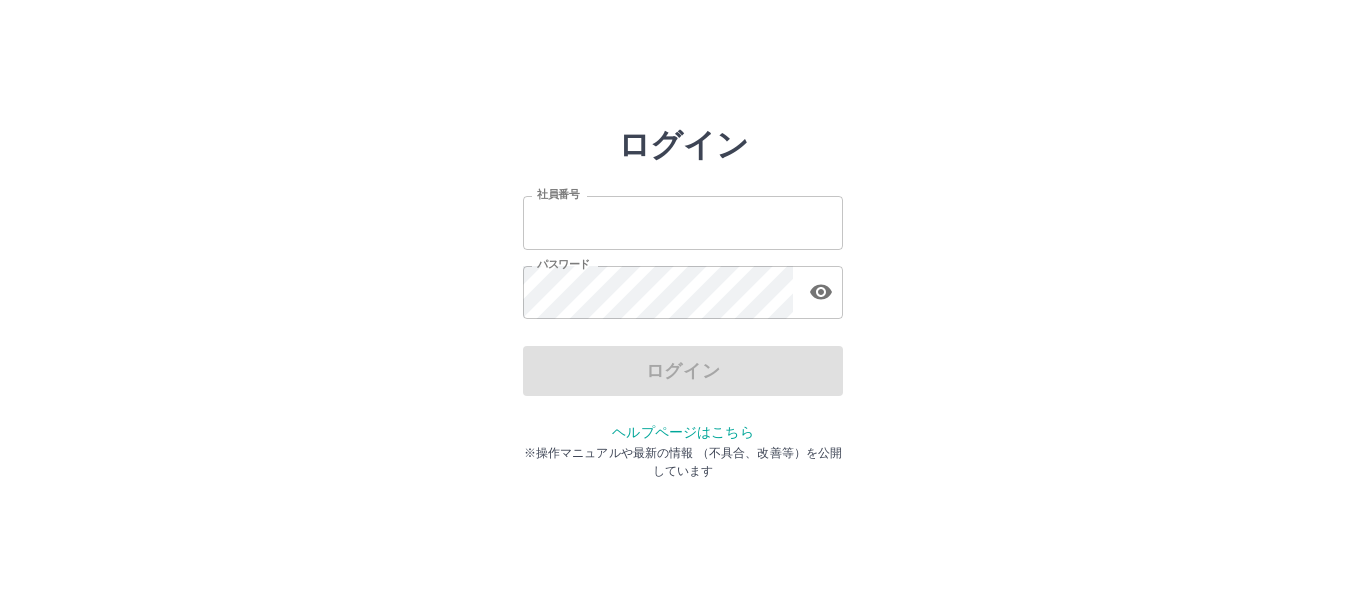 scroll, scrollTop: 0, scrollLeft: 0, axis: both 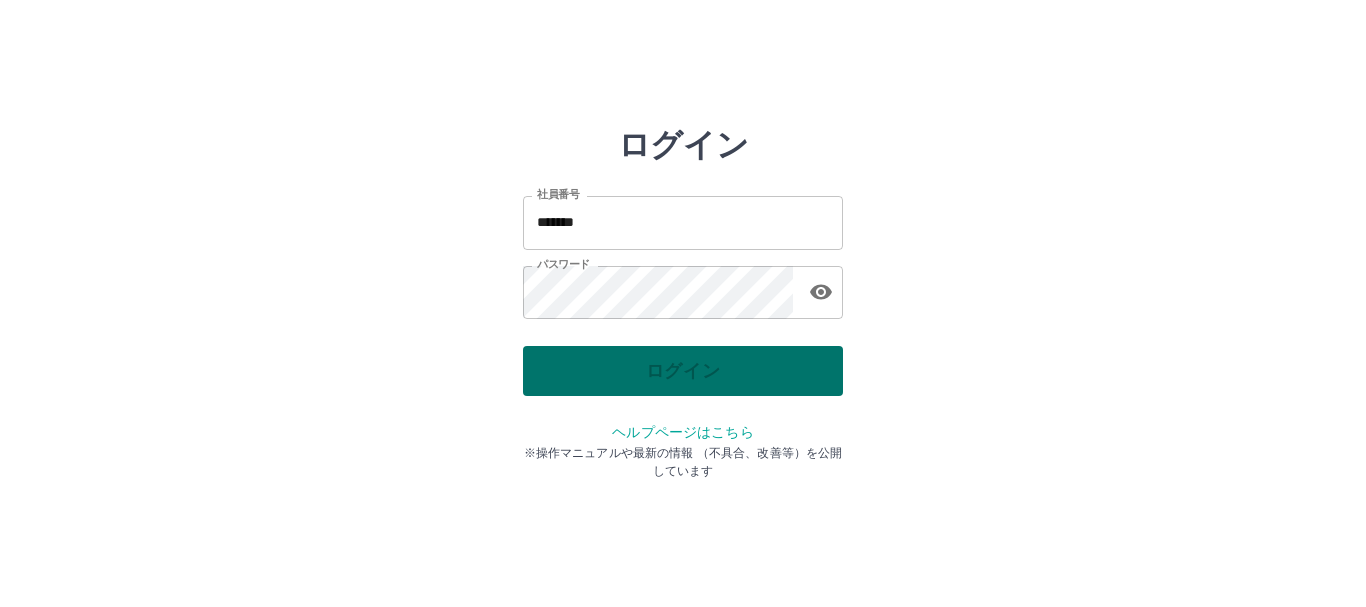 click on "ログイン" at bounding box center [683, 371] 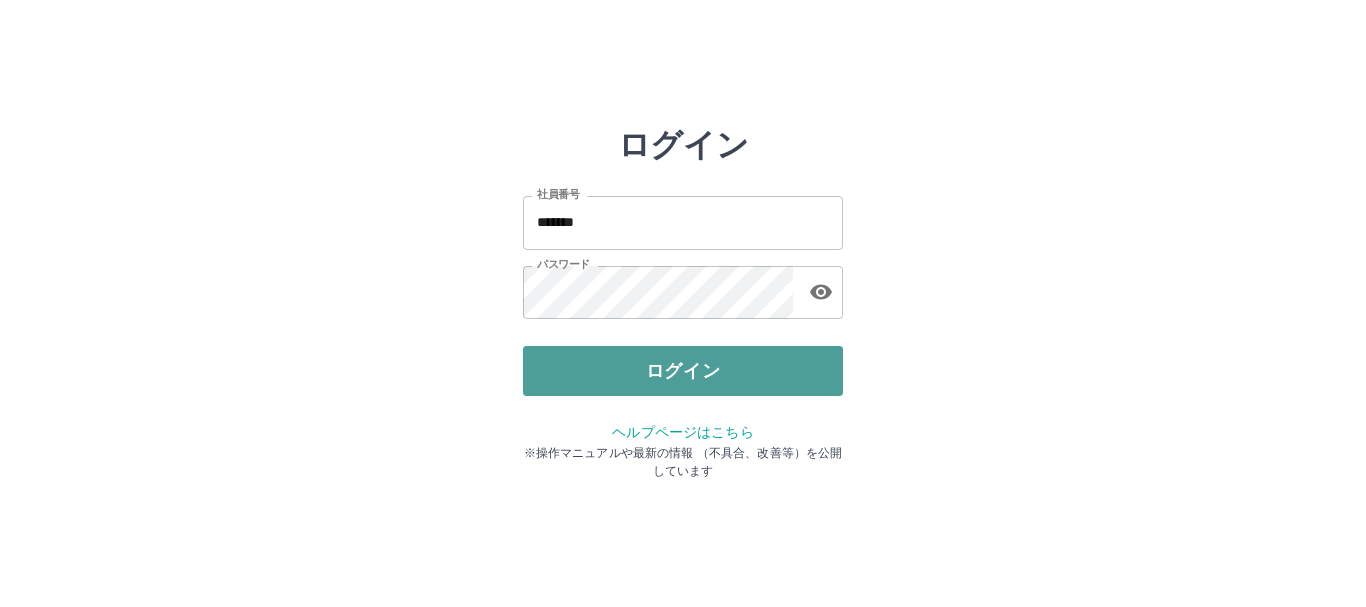 click on "ログイン" at bounding box center [683, 371] 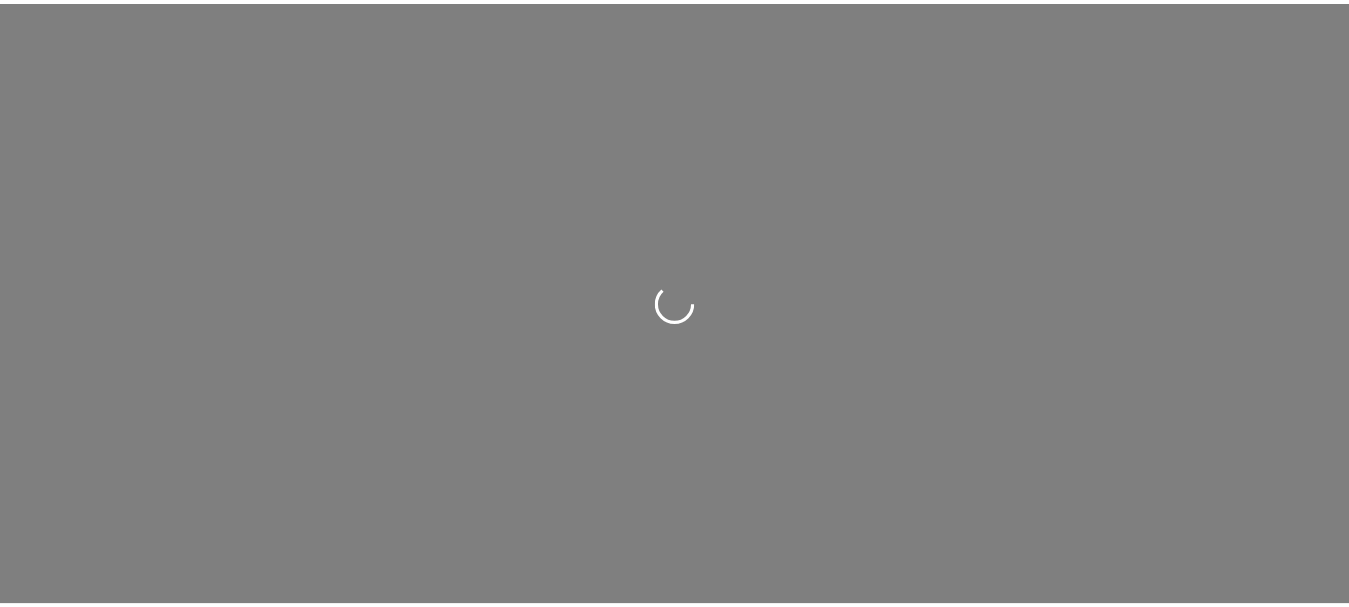 scroll, scrollTop: 0, scrollLeft: 0, axis: both 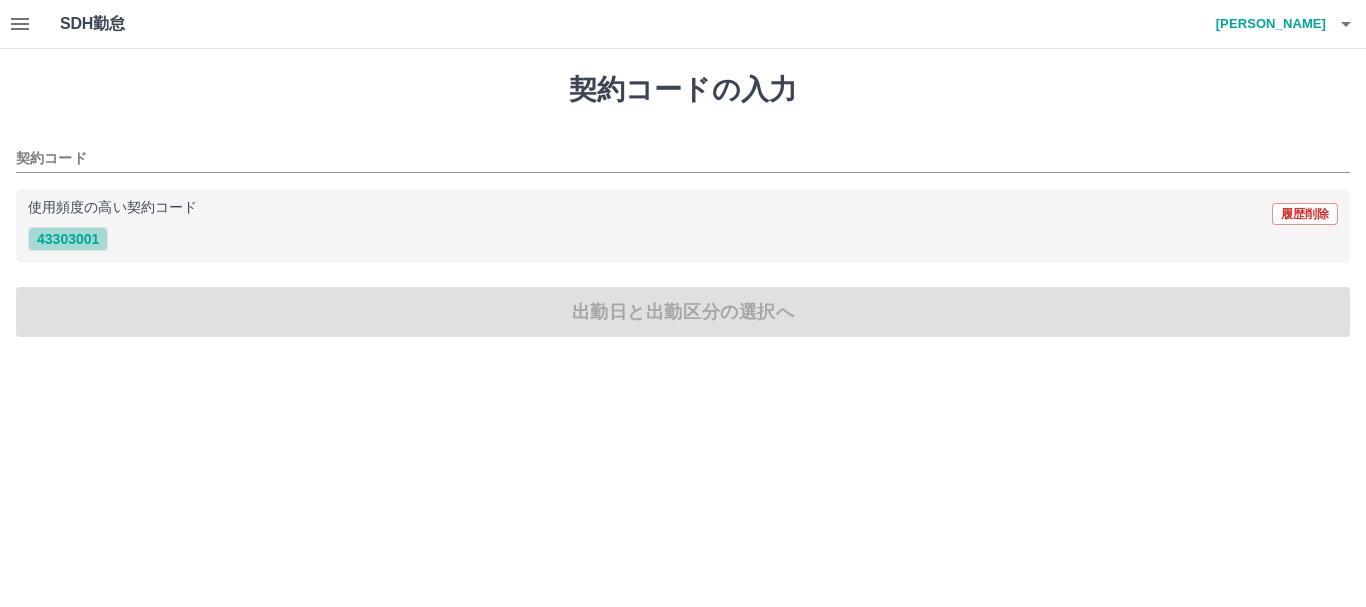 click on "43303001" at bounding box center [68, 239] 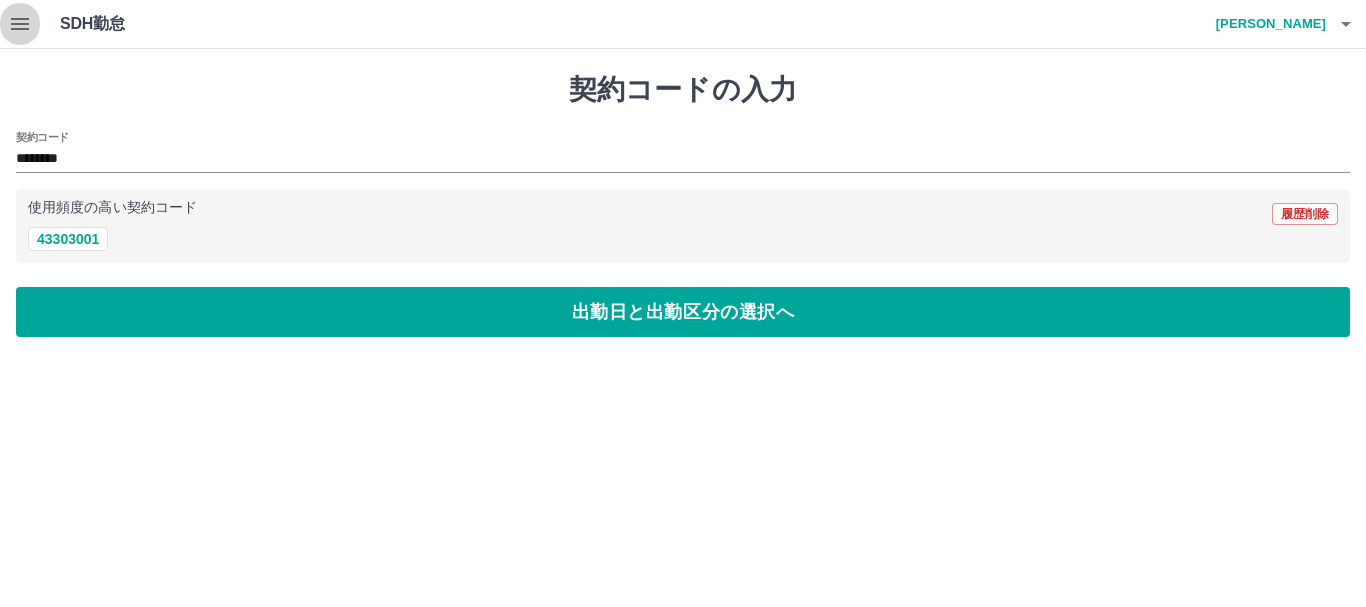 click 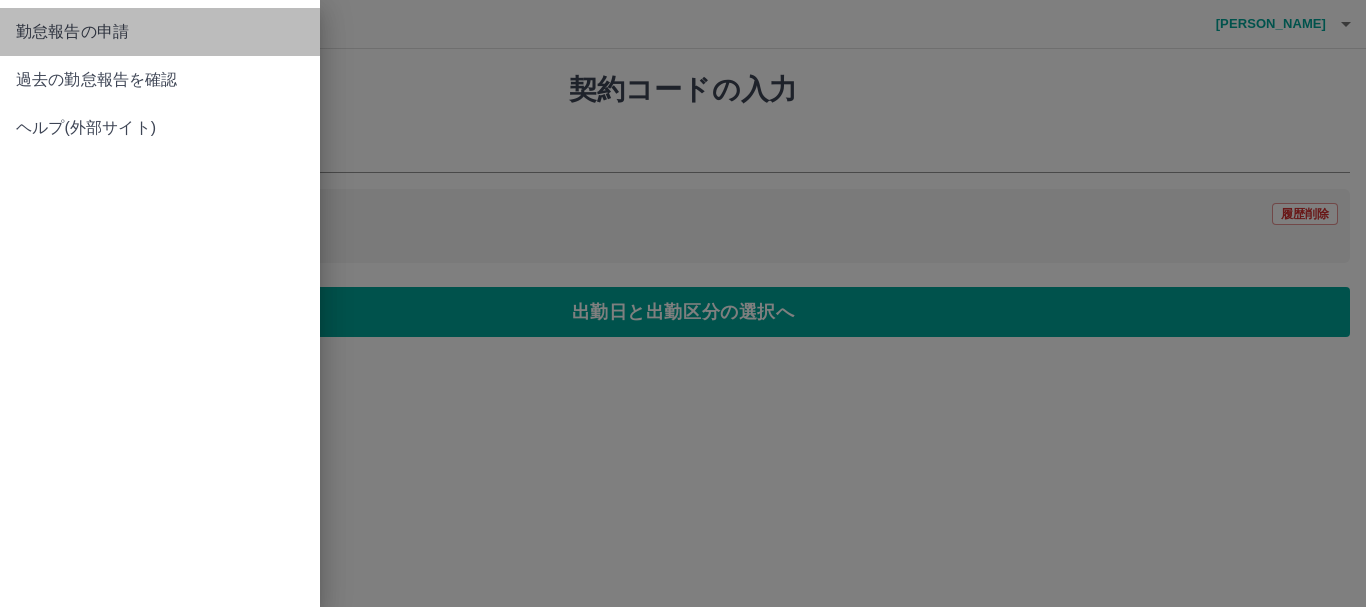 click on "勤怠報告の申請" at bounding box center (160, 32) 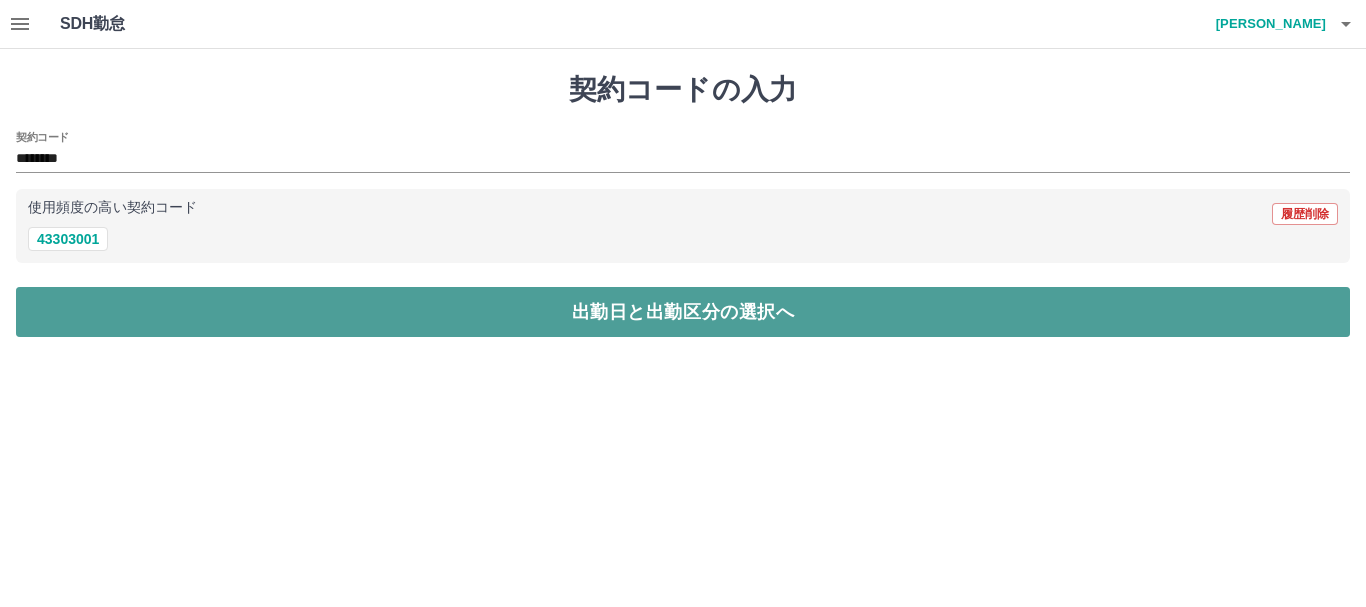 click on "出勤日と出勤区分の選択へ" at bounding box center [683, 312] 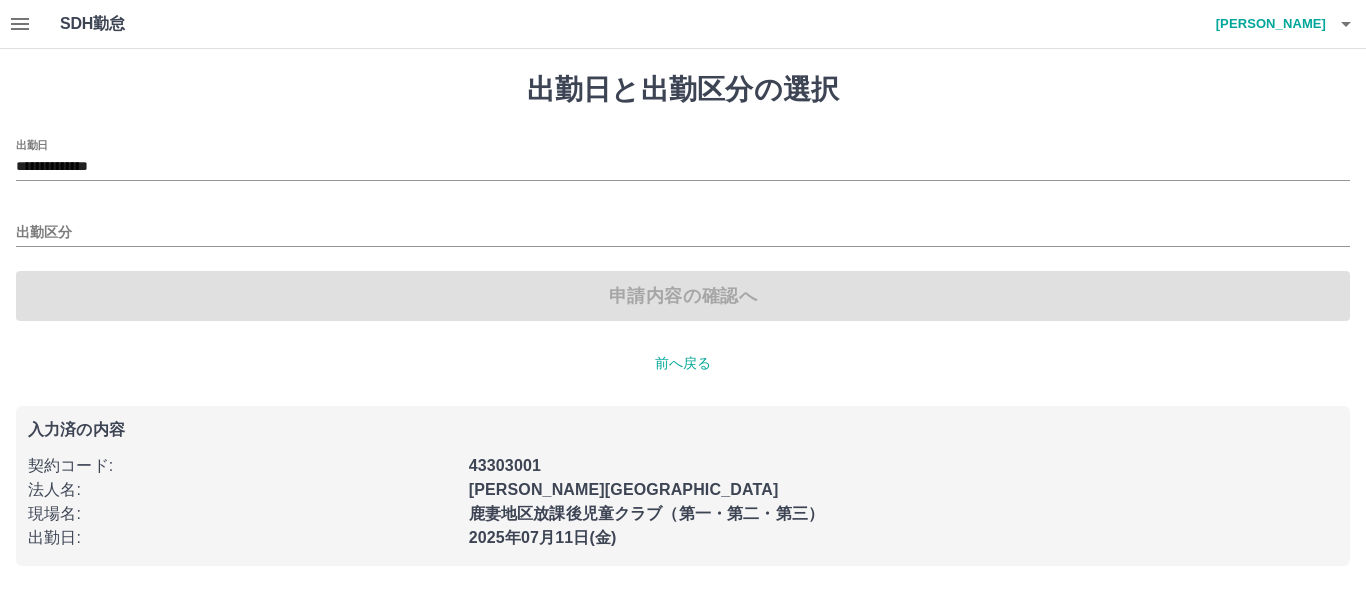 click 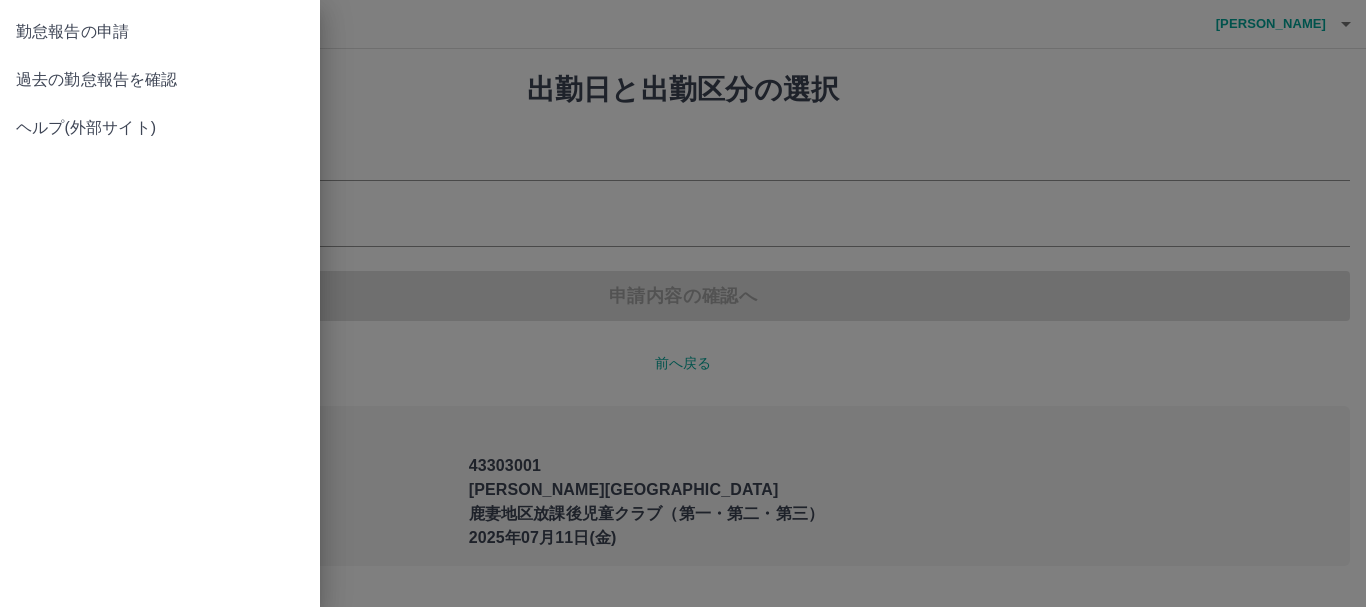 click on "過去の勤怠報告を確認" at bounding box center (160, 80) 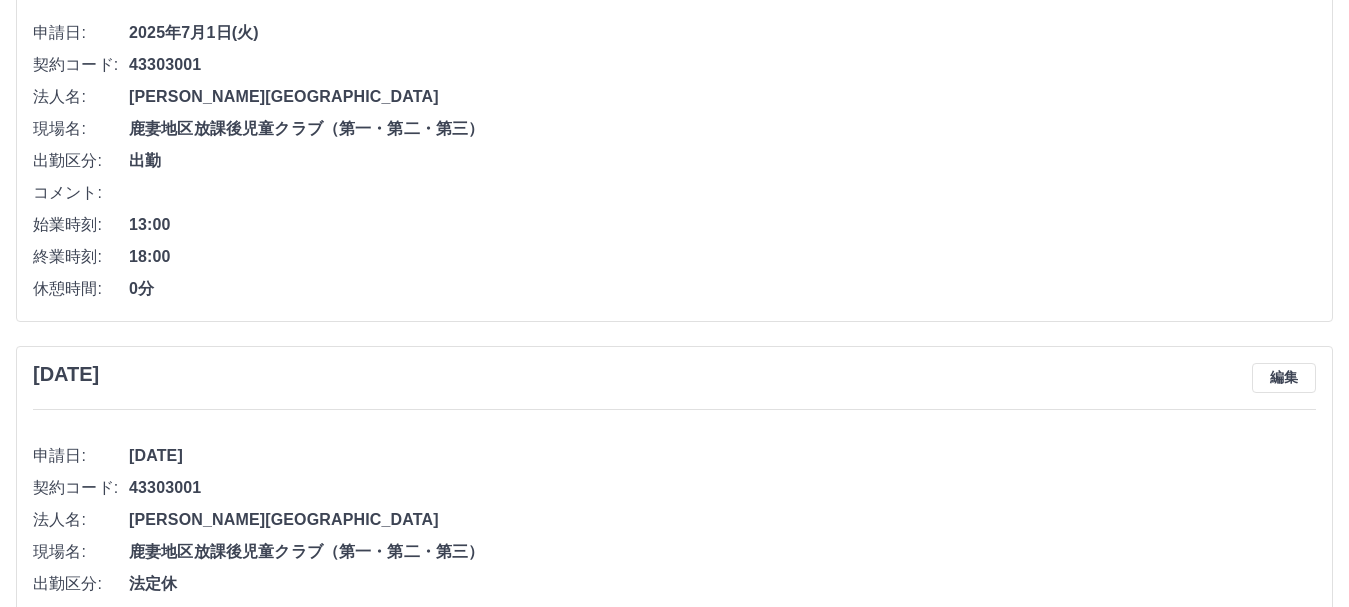 scroll, scrollTop: 3257, scrollLeft: 0, axis: vertical 